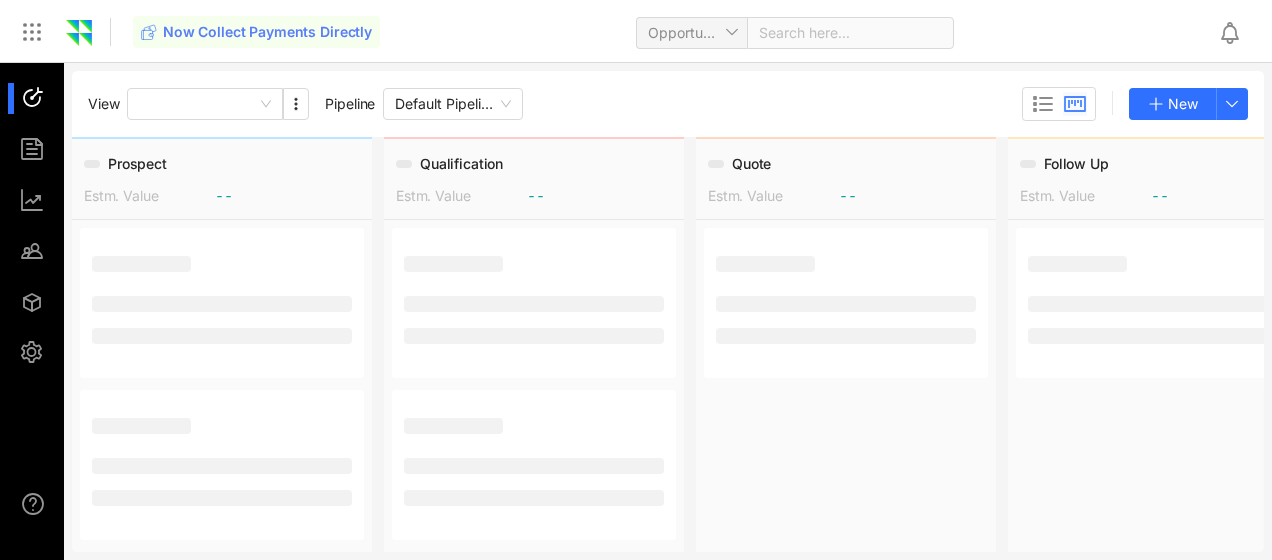 scroll, scrollTop: 0, scrollLeft: 0, axis: both 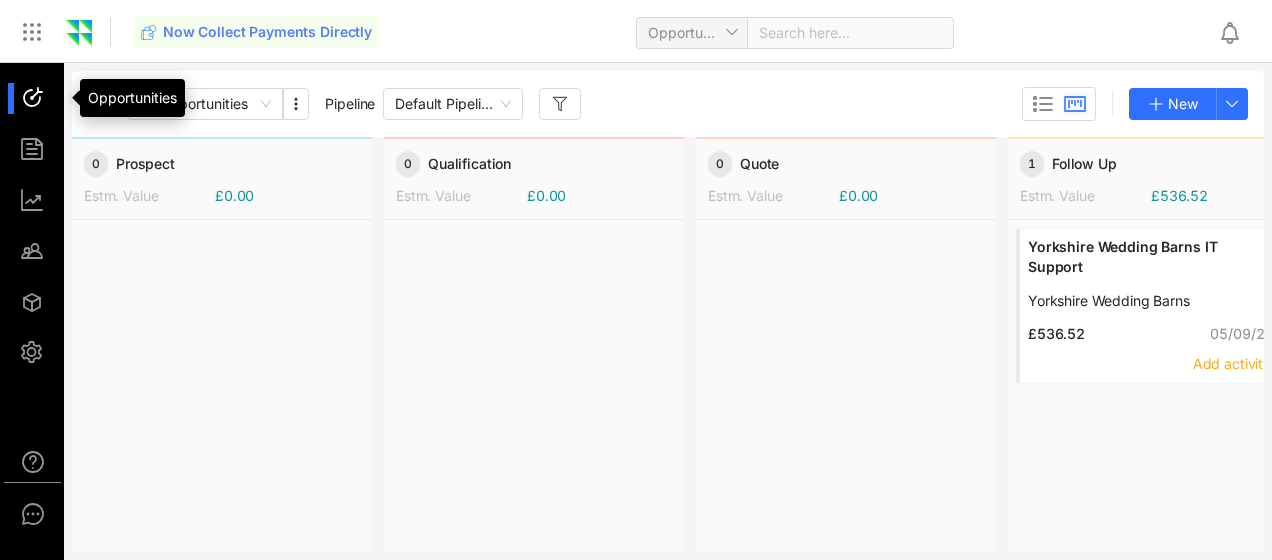 click at bounding box center (41, 98) 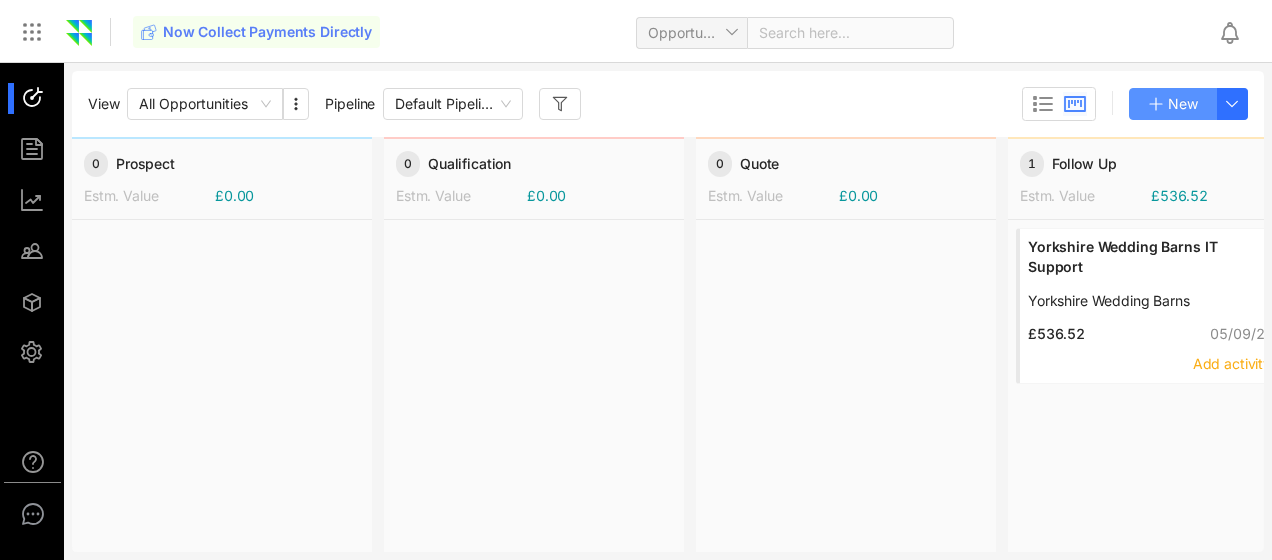 click 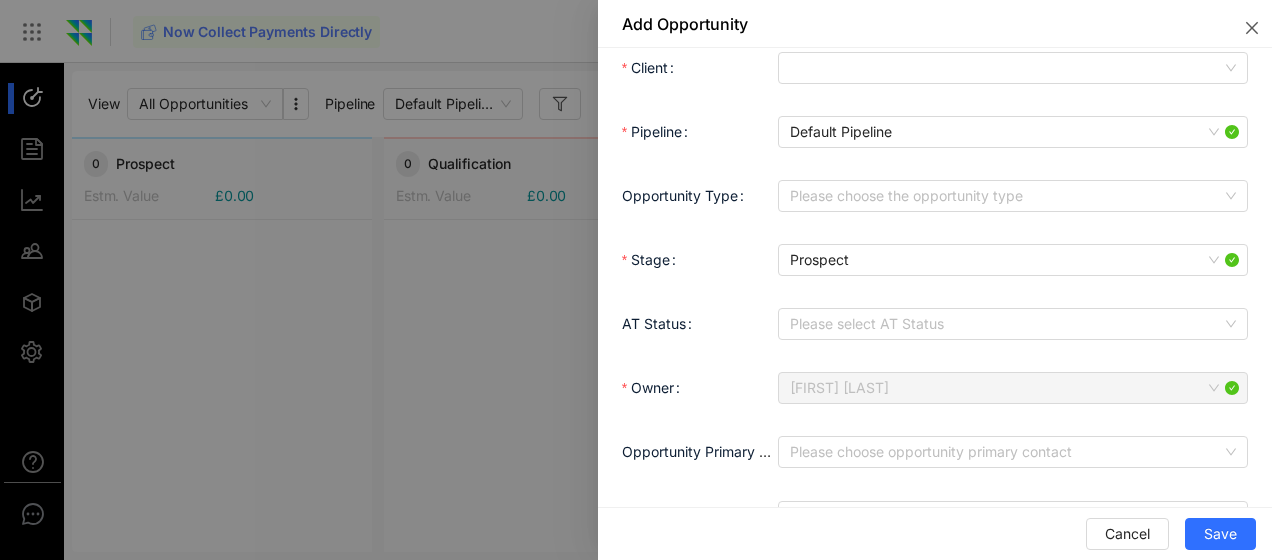 scroll, scrollTop: 0, scrollLeft: 0, axis: both 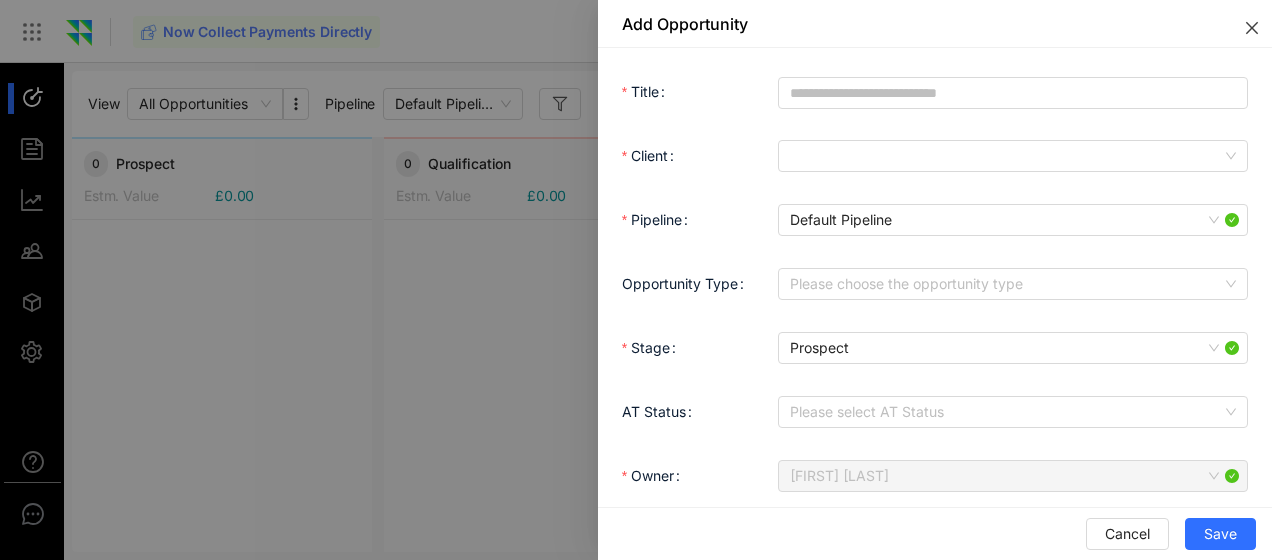 click at bounding box center (1248, 24) 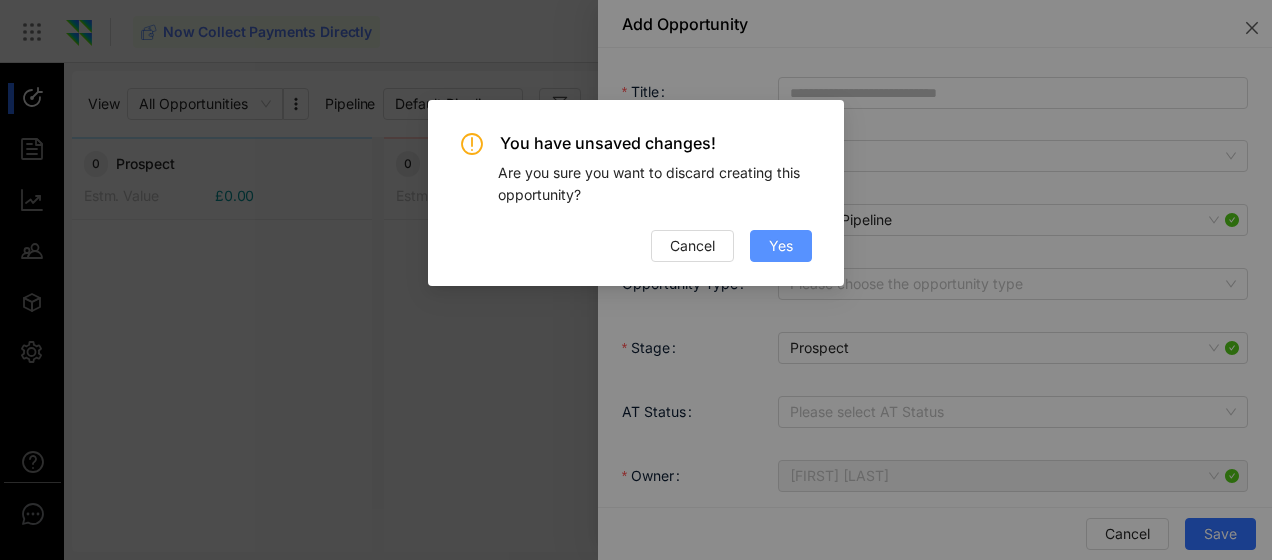 click on "Yes" at bounding box center [781, 246] 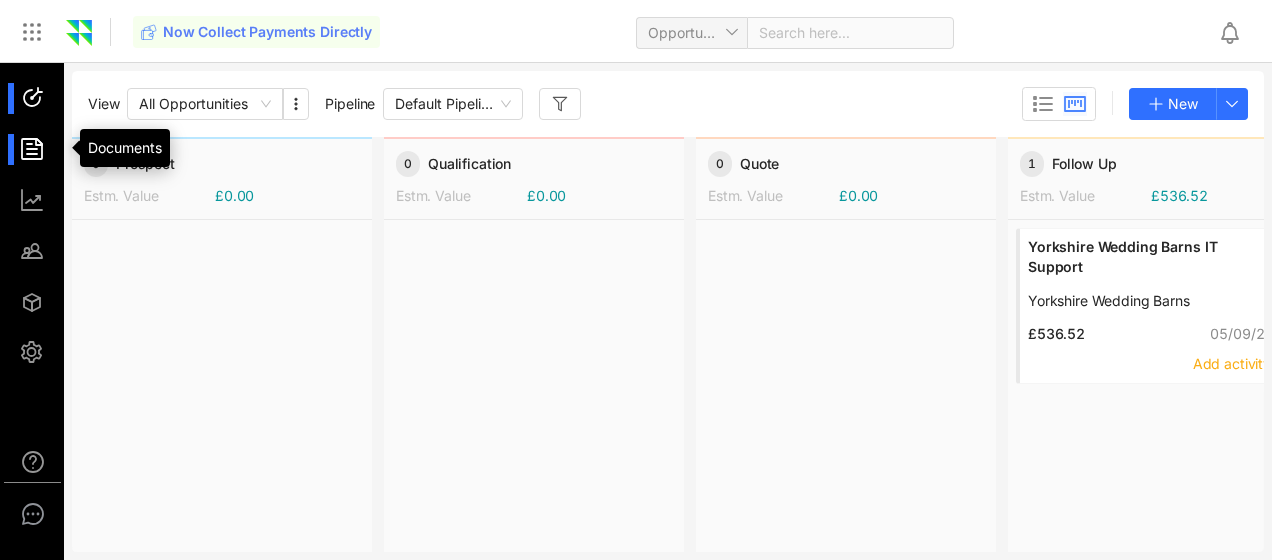 click at bounding box center (41, 149) 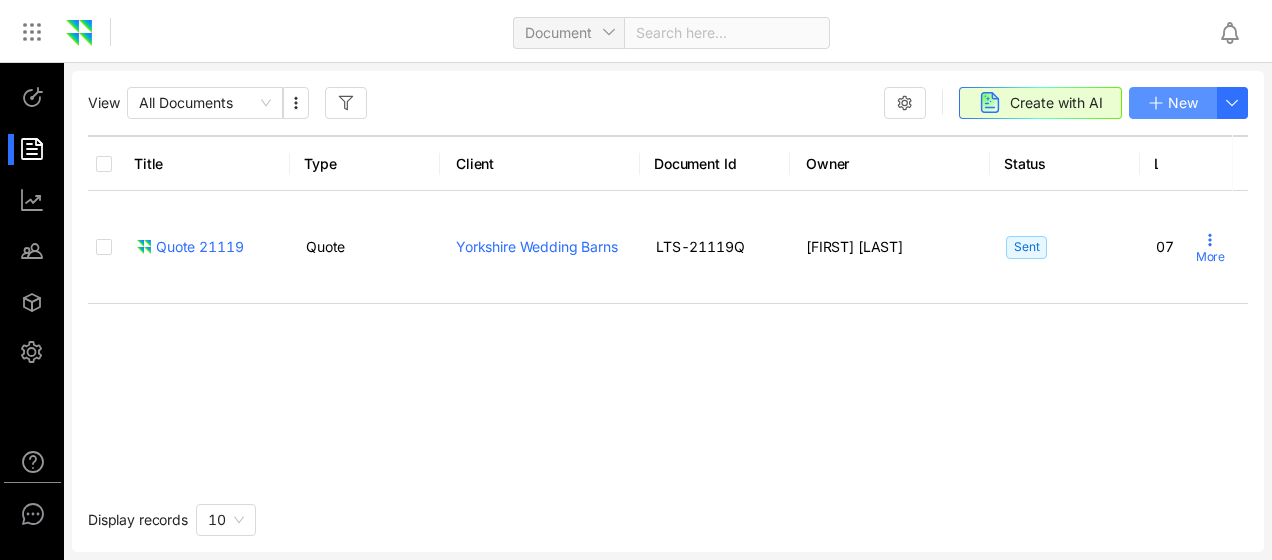 click on "New" at bounding box center (1183, 103) 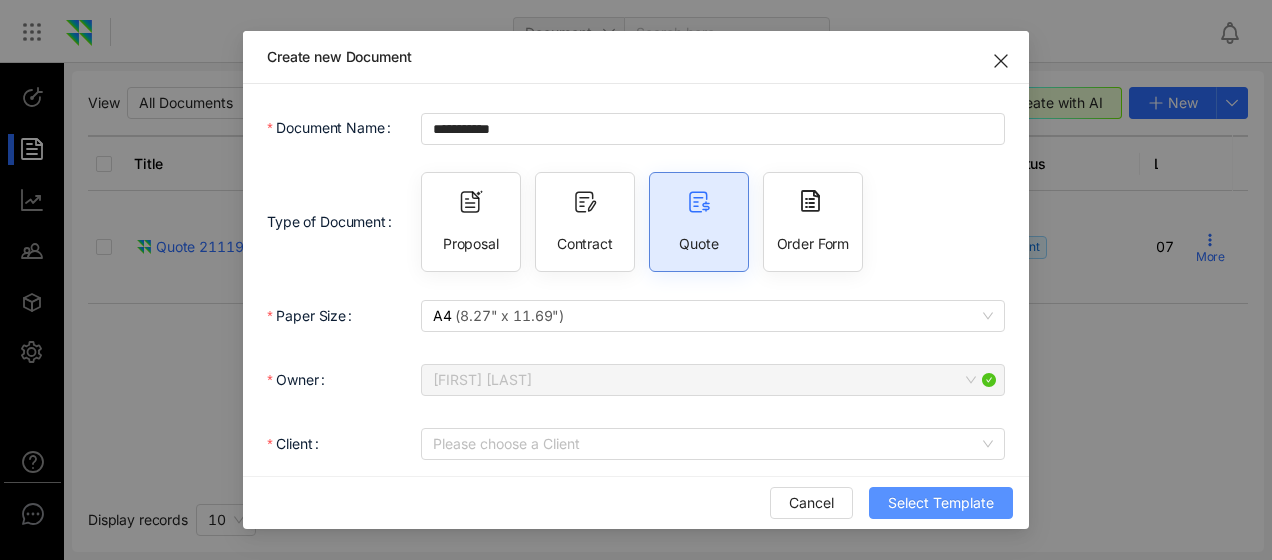 click on "Select Template" at bounding box center [941, 503] 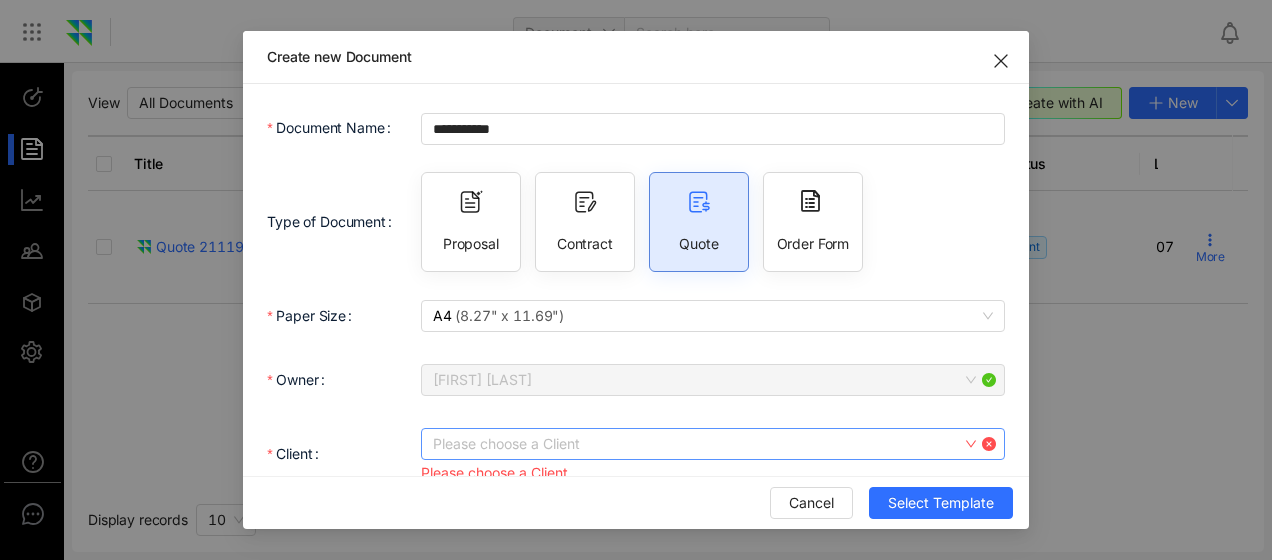 click on "Client" at bounding box center (706, 444) 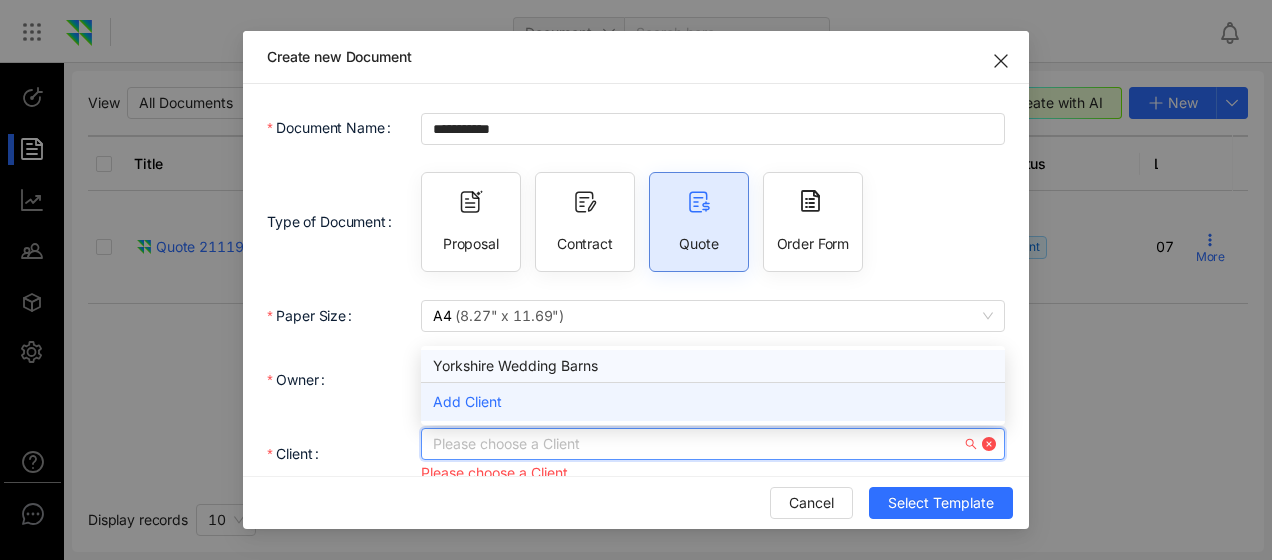 click on "Add Client" at bounding box center [713, 401] 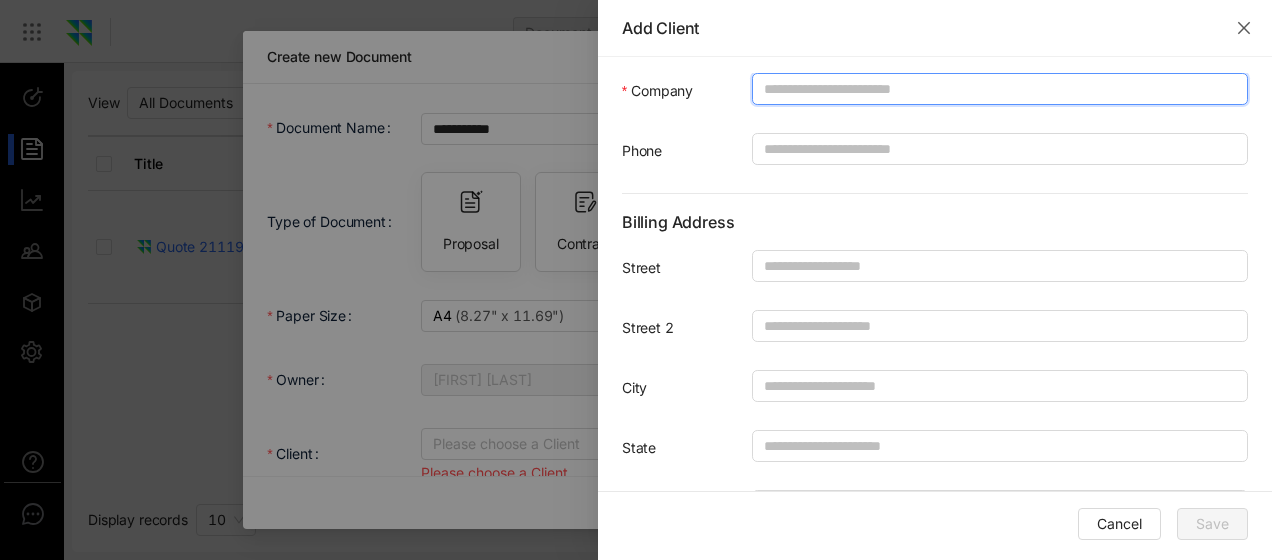 click on "Company" at bounding box center [1000, 89] 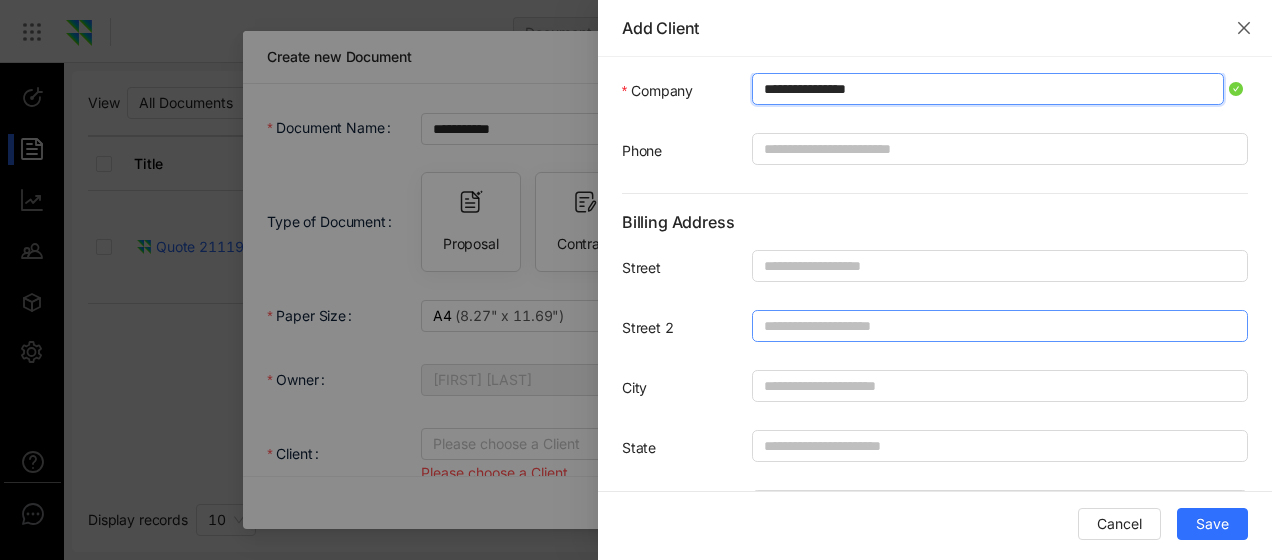 type on "**********" 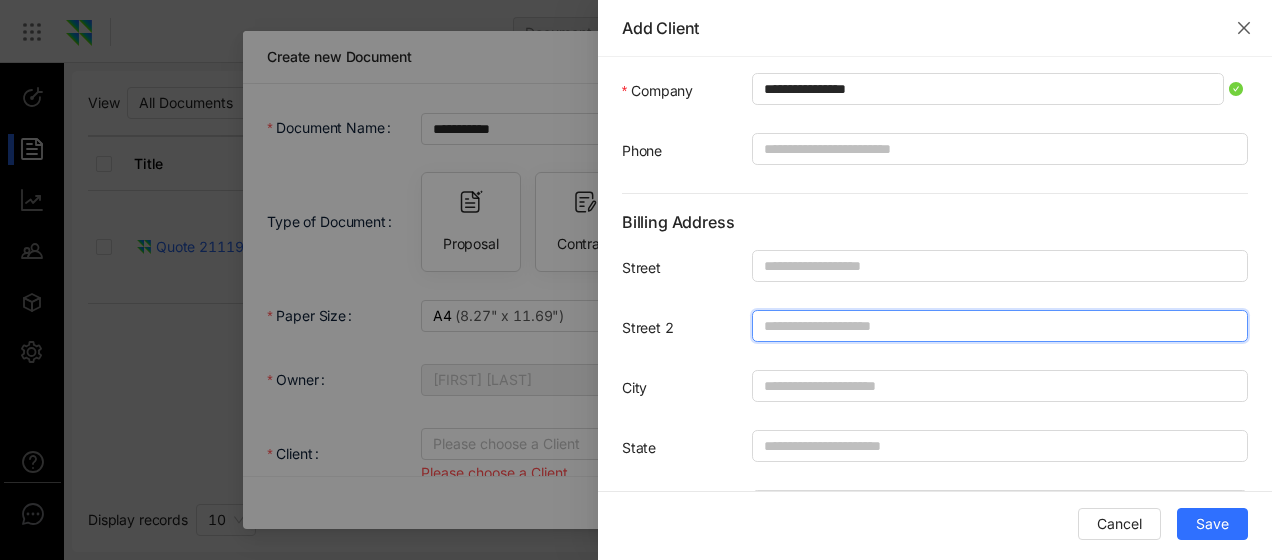 click on "Street 2" at bounding box center [1000, 326] 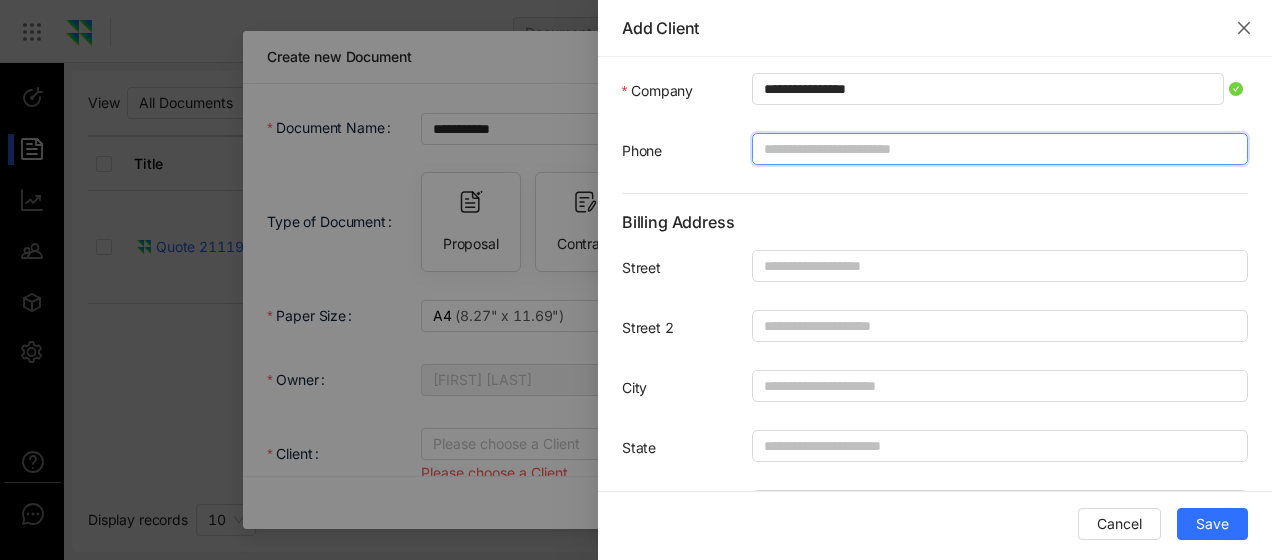 click on "Phone" at bounding box center [1000, 149] 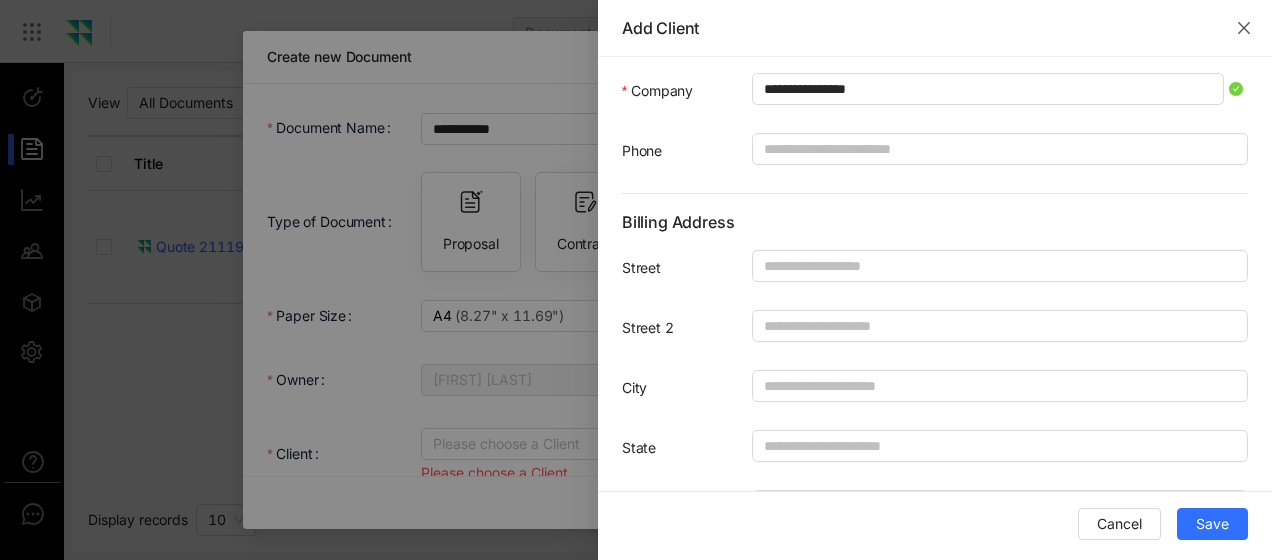 scroll, scrollTop: 1188, scrollLeft: 0, axis: vertical 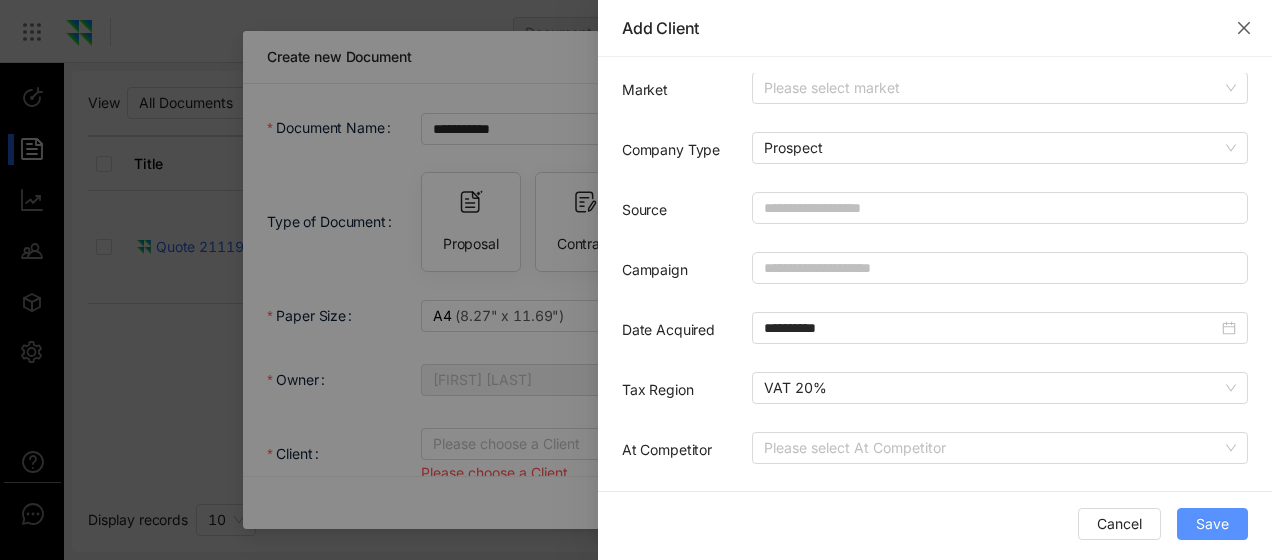click on "Save" at bounding box center (1212, 524) 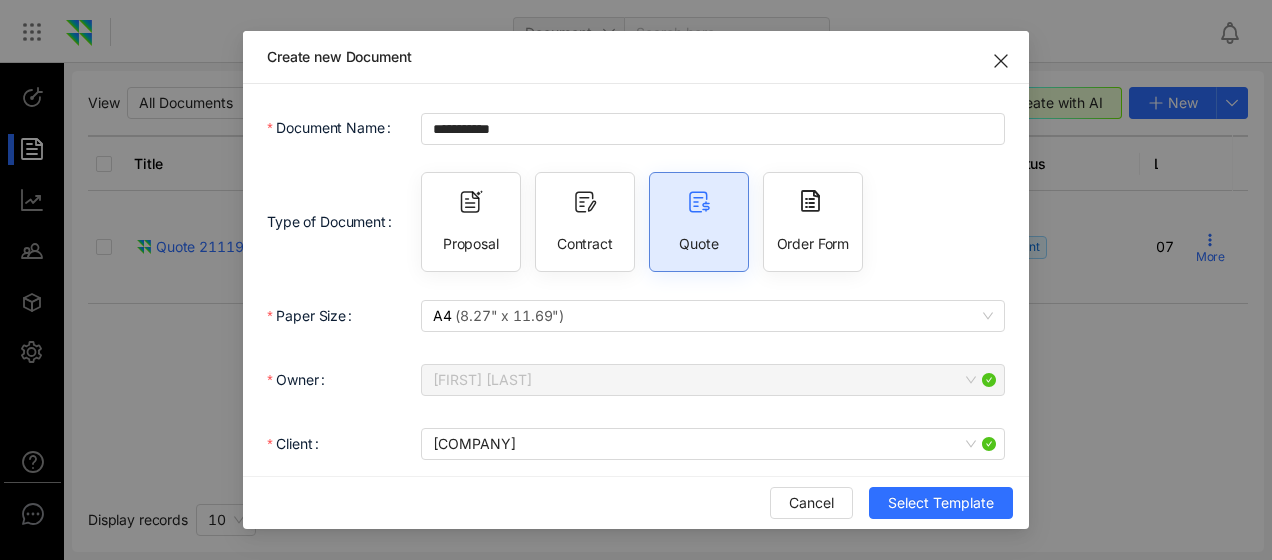 scroll, scrollTop: 0, scrollLeft: 0, axis: both 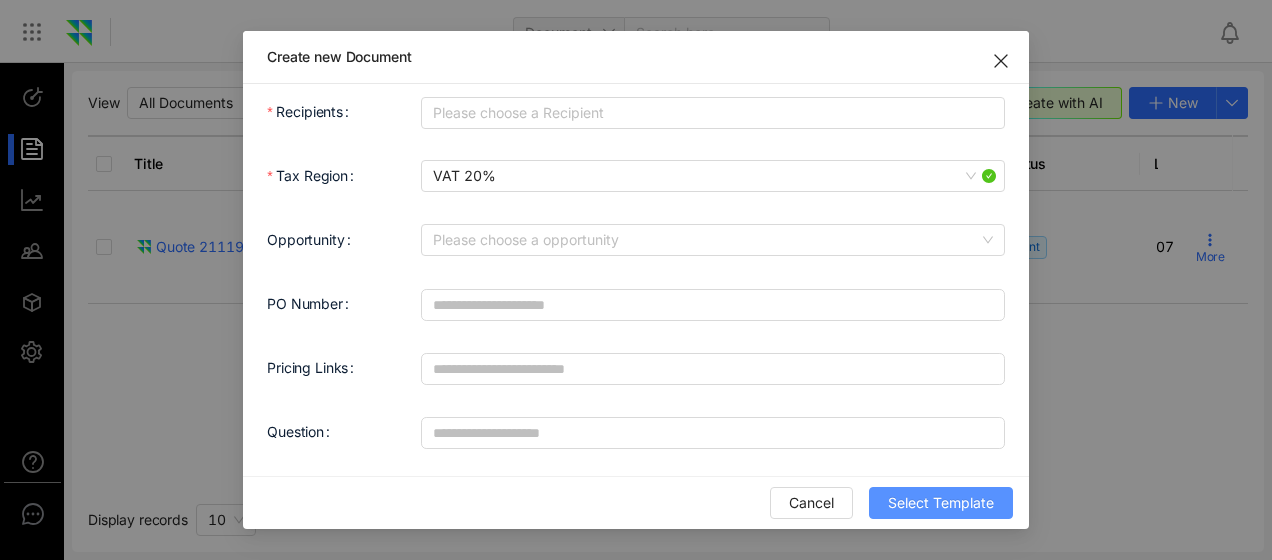 click on "Select Template" at bounding box center (941, 503) 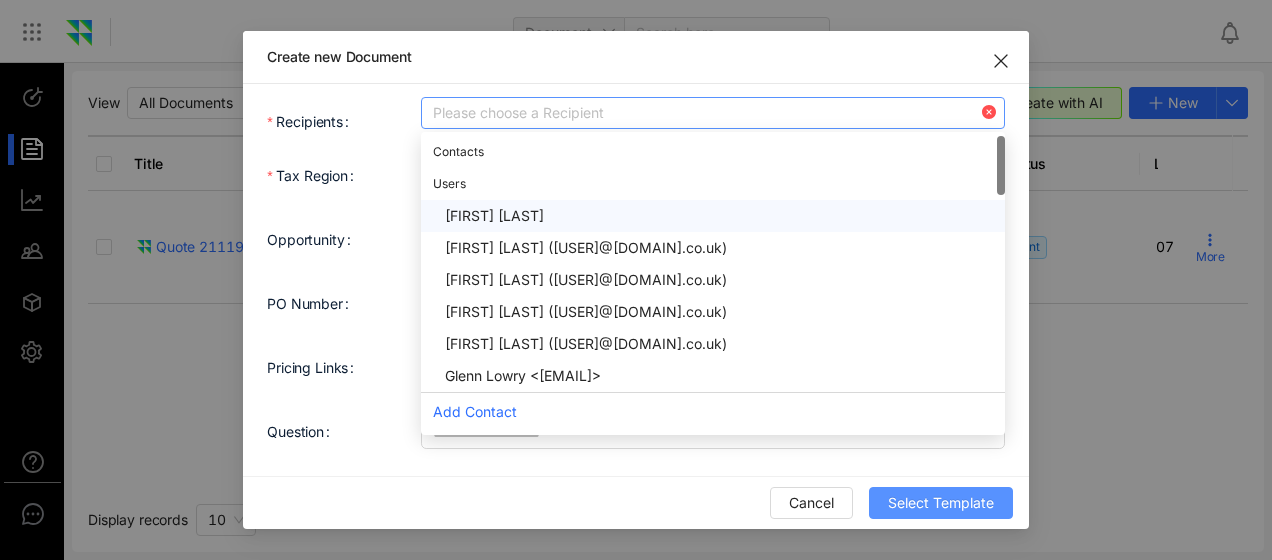 click at bounding box center [703, 113] 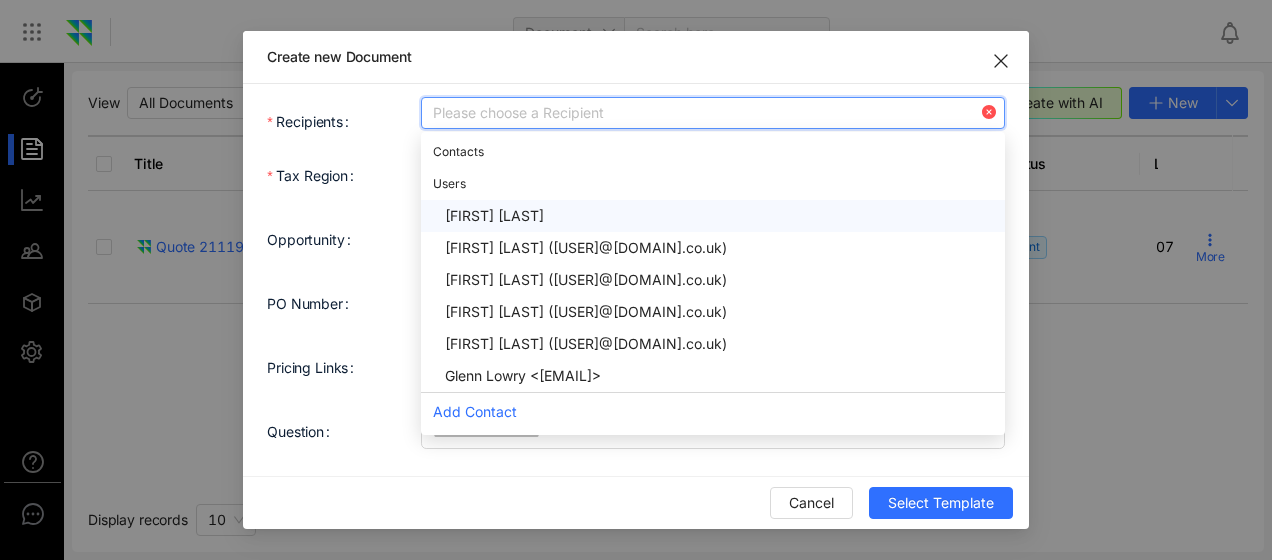 type on "*" 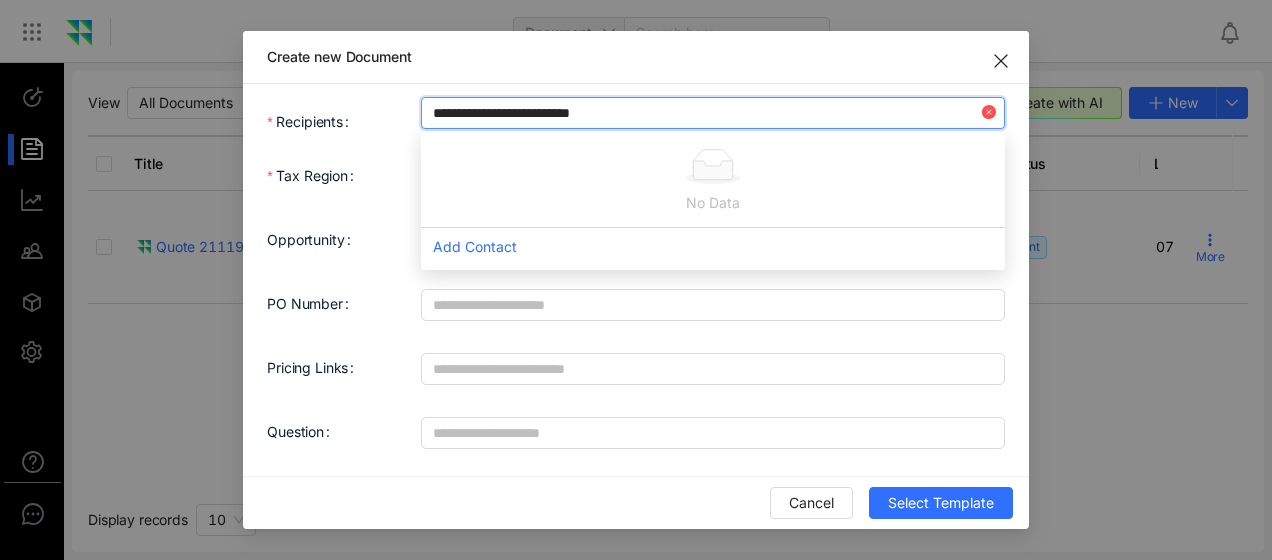 click on "**********" at bounding box center (528, 113) 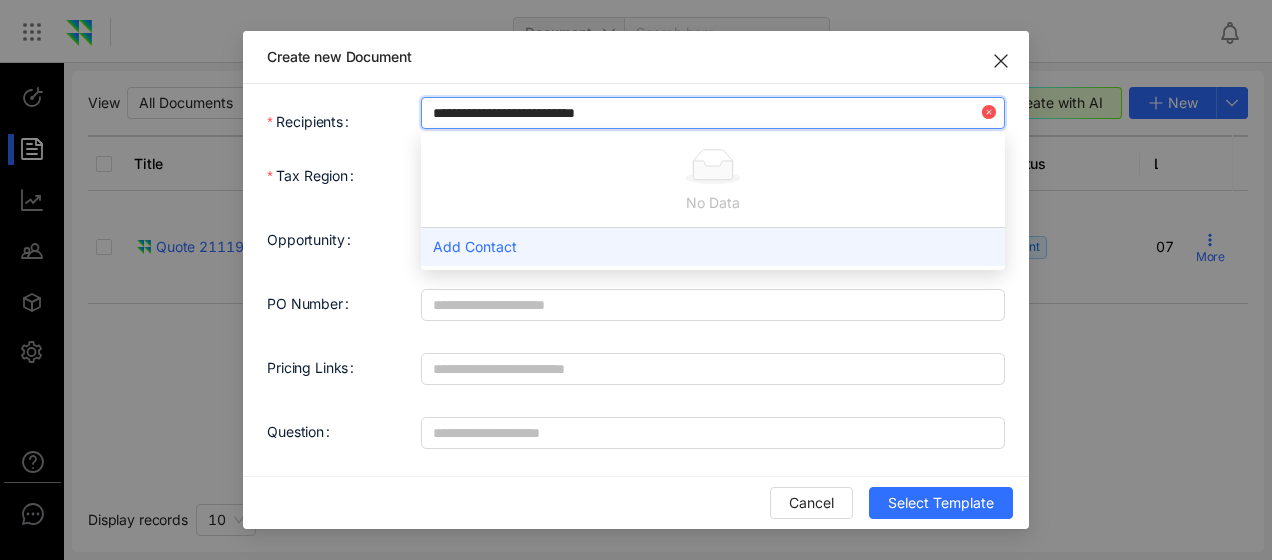 click on "Add Contact" at bounding box center (713, 246) 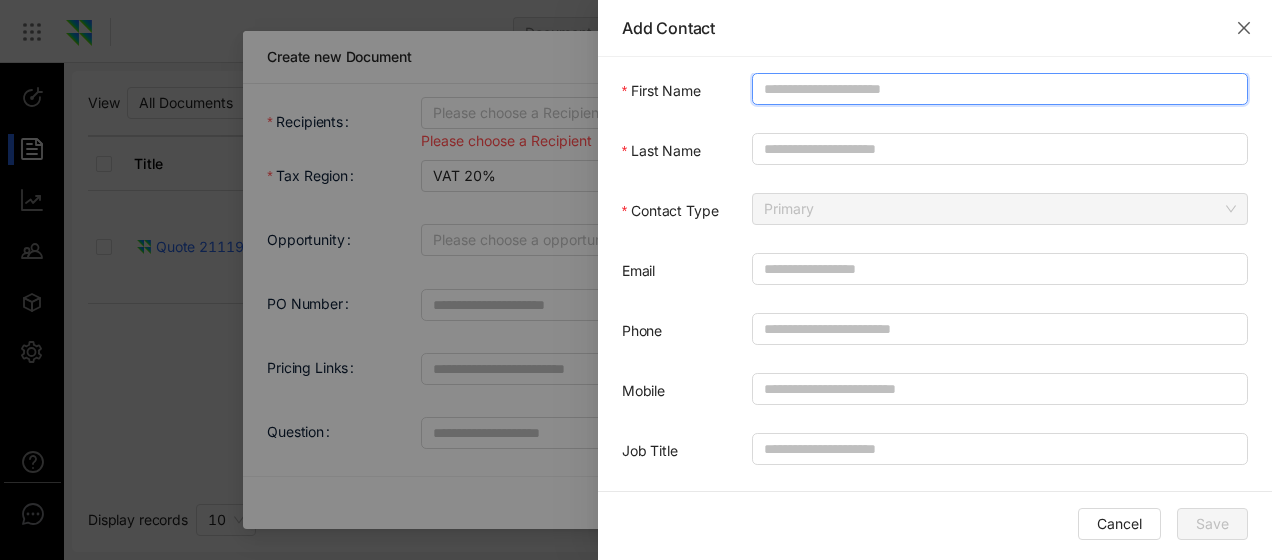 click on "First Name" at bounding box center (1000, 89) 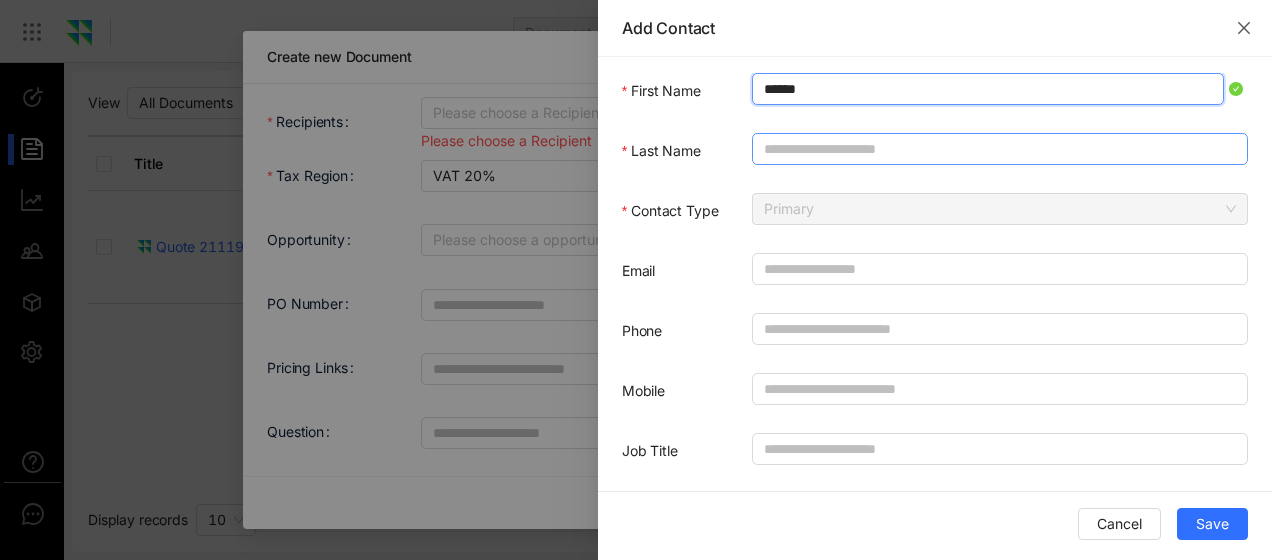 type on "******" 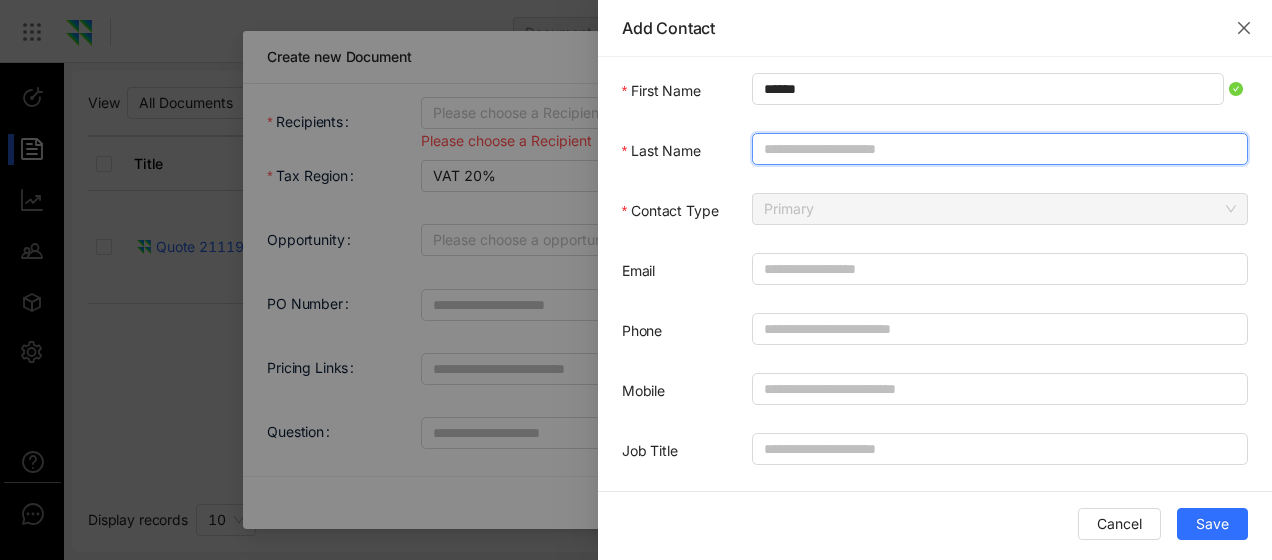 click on "Last Name" at bounding box center [1000, 149] 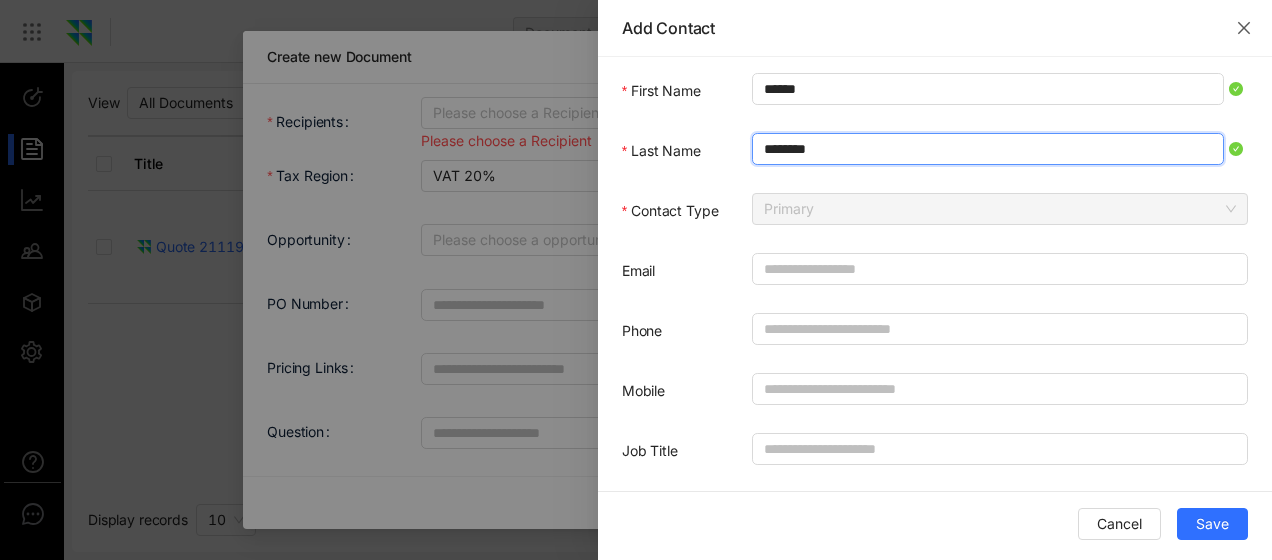 click on "Primary" at bounding box center [1000, 209] 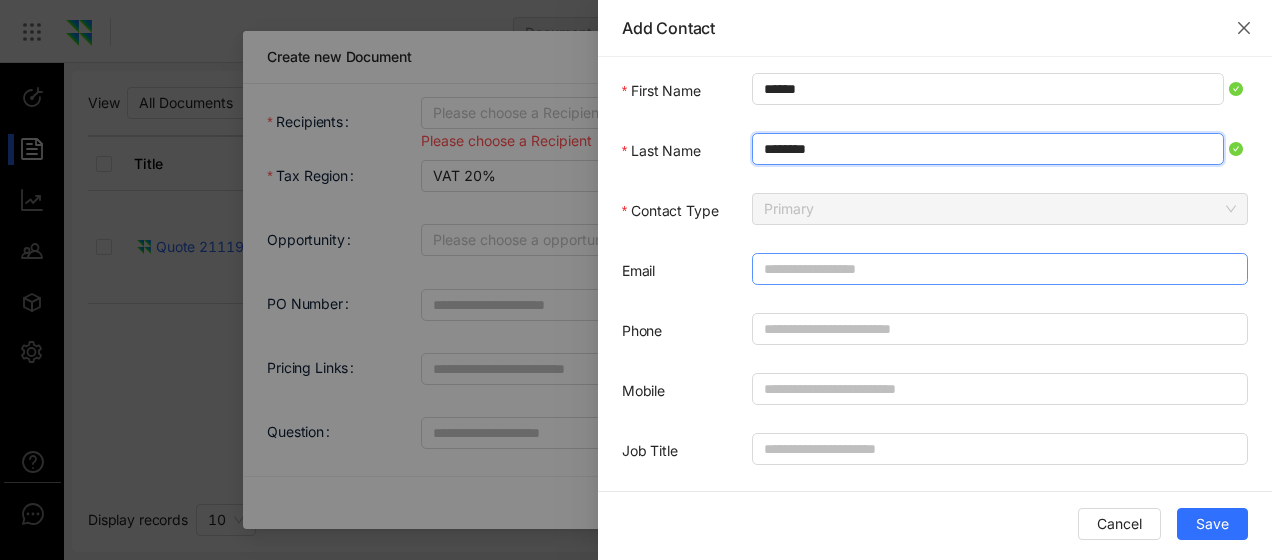type on "********" 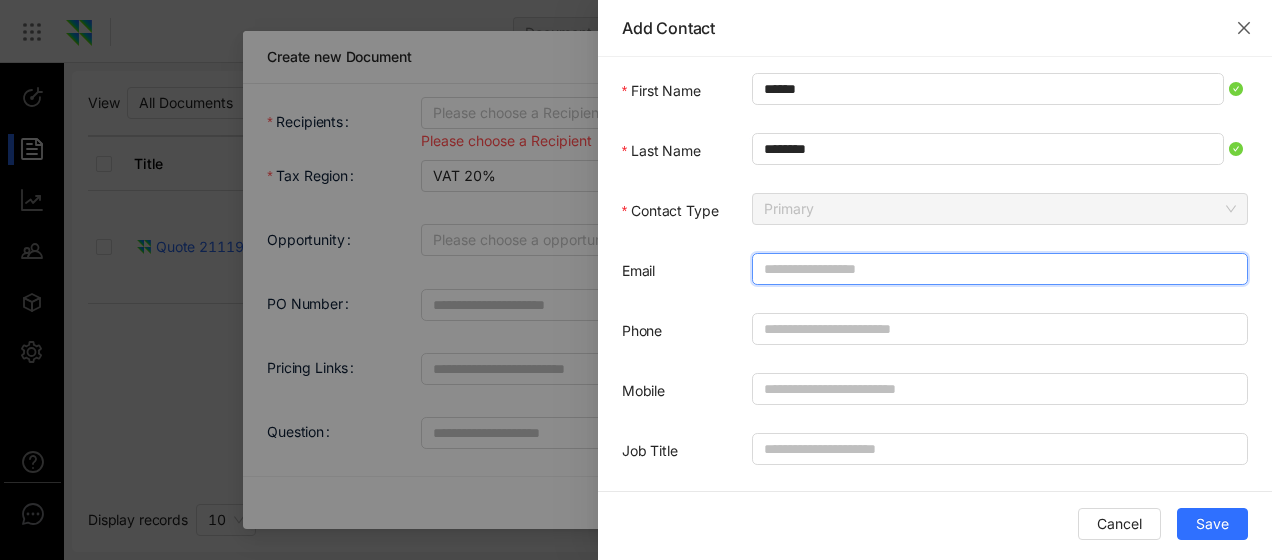 click on "Email" at bounding box center (1000, 269) 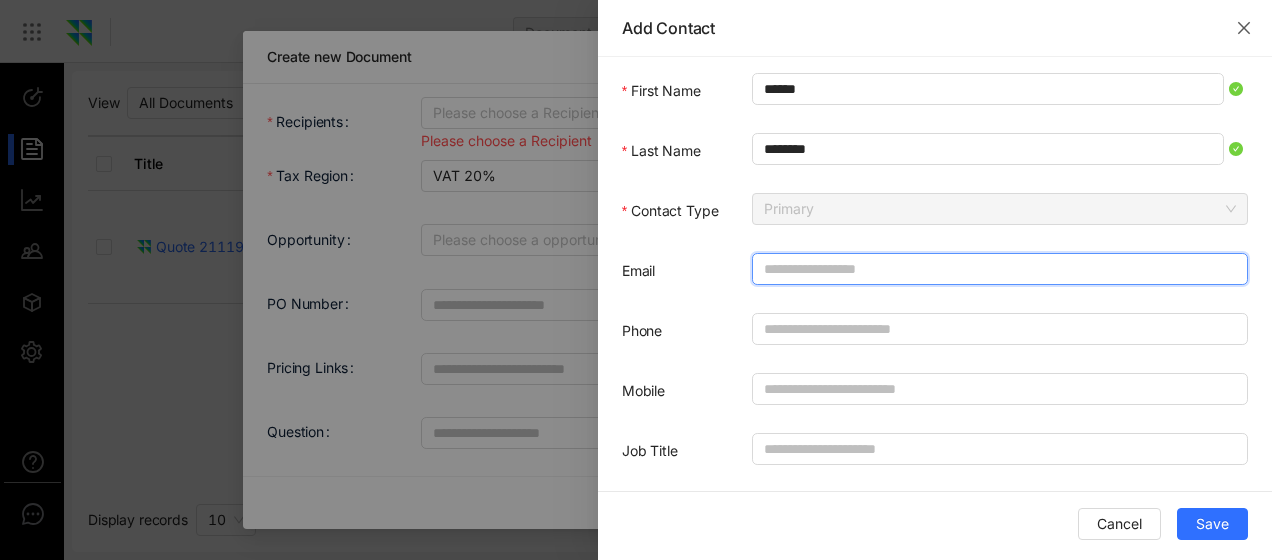 type on "*" 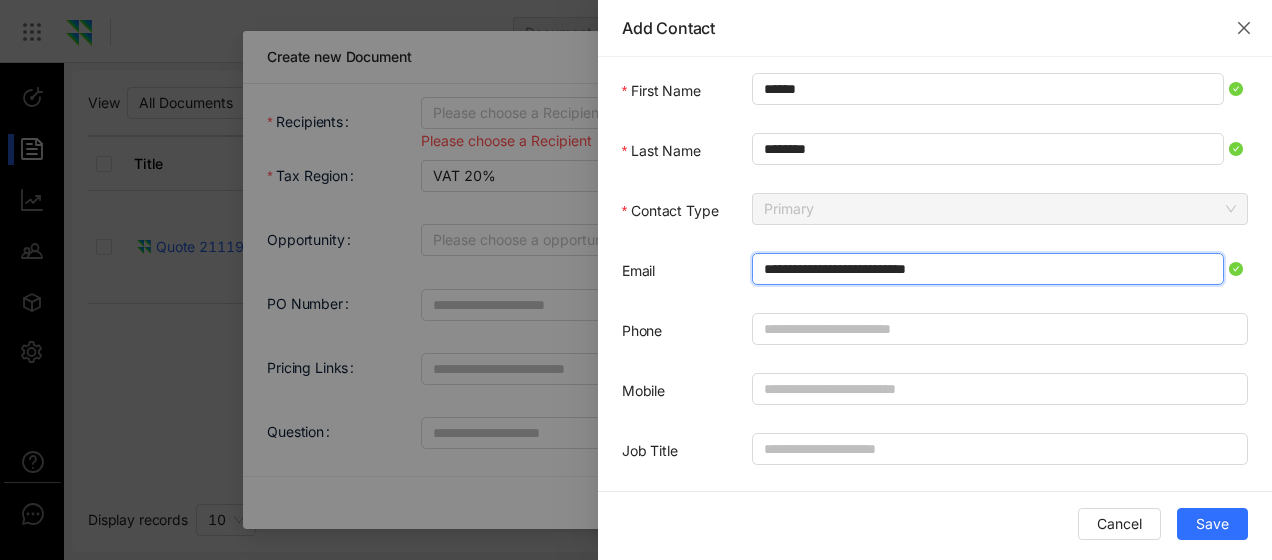 type on "**********" 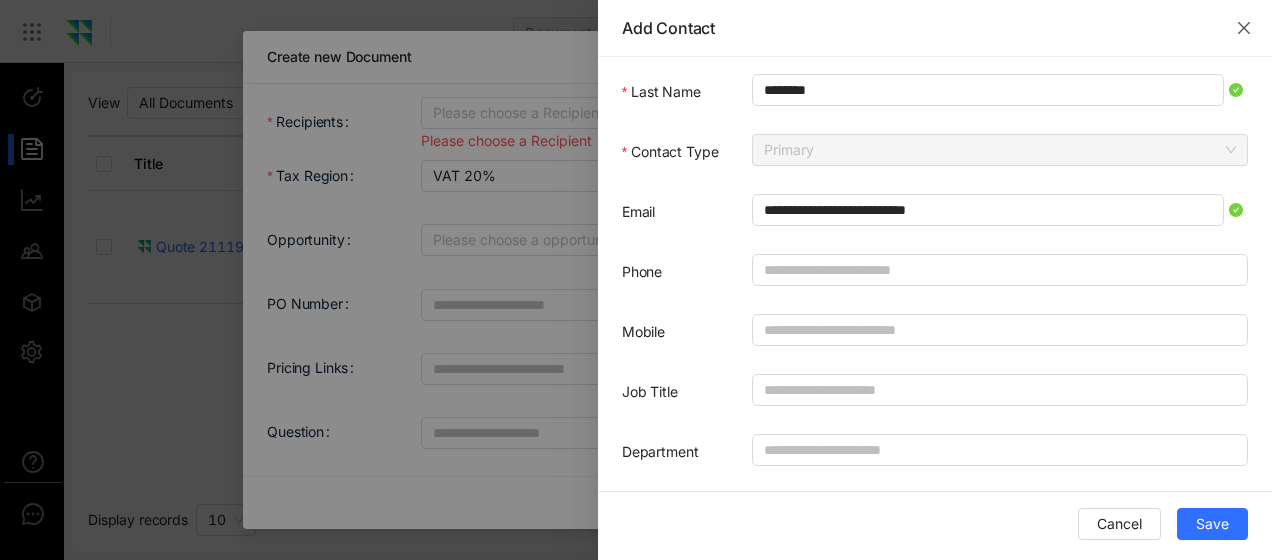 scroll, scrollTop: 62, scrollLeft: 0, axis: vertical 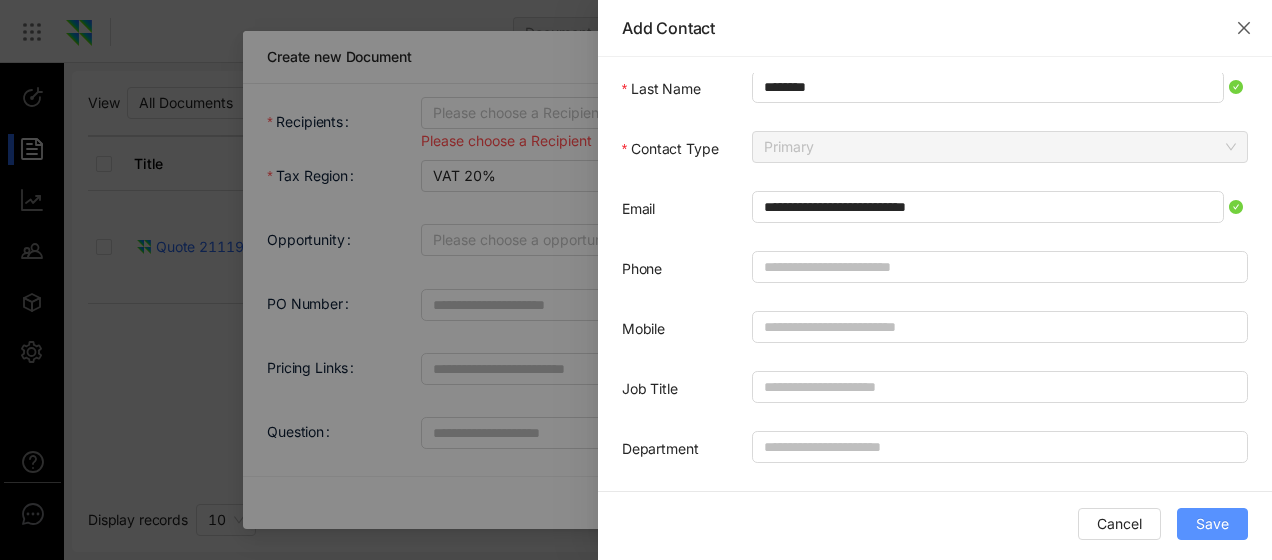 click on "Save" at bounding box center (1212, 524) 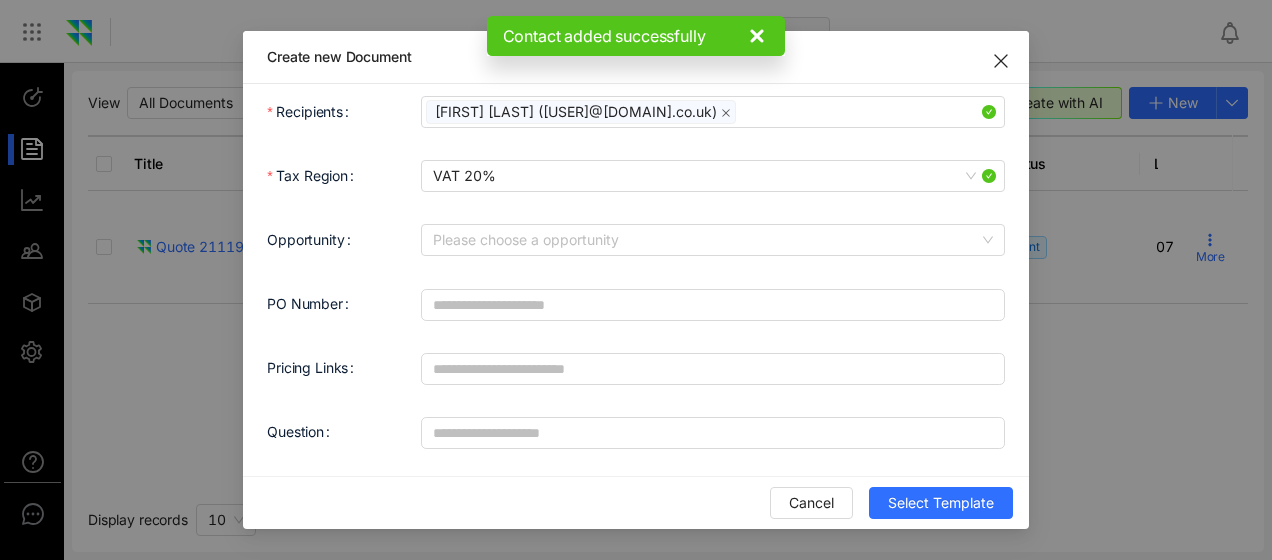 scroll, scrollTop: 0, scrollLeft: 0, axis: both 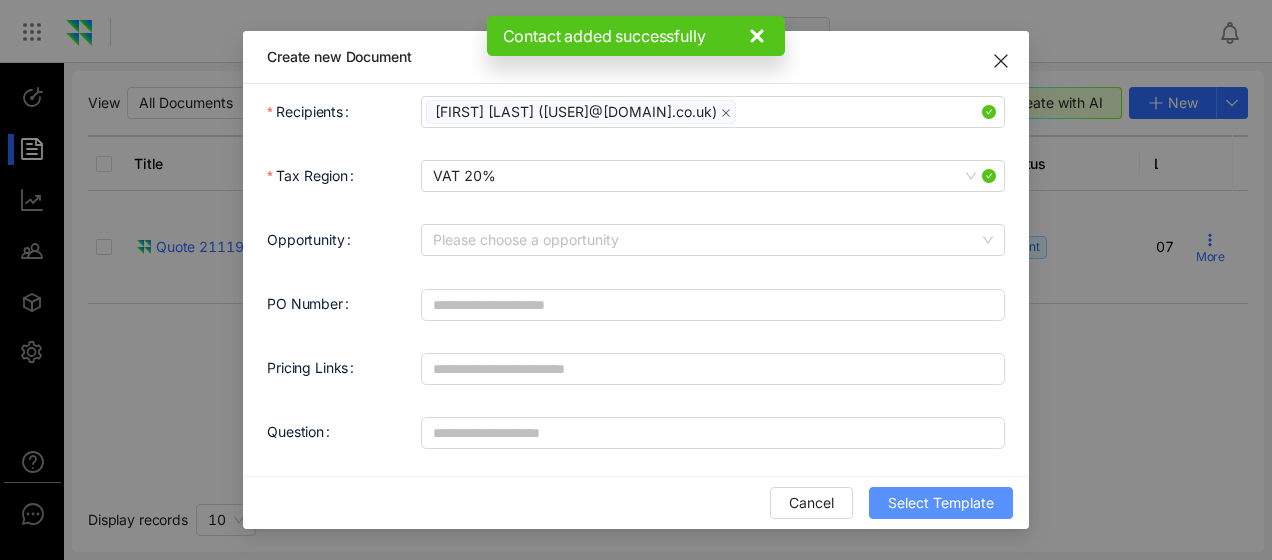 click on "Select Template" at bounding box center (941, 503) 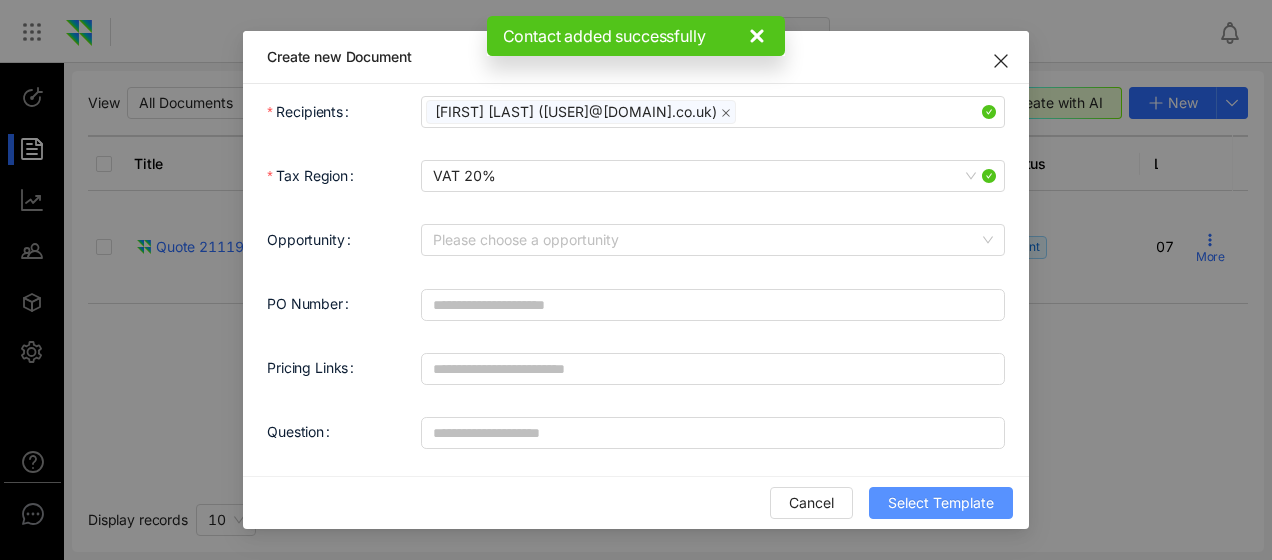 scroll, scrollTop: 0, scrollLeft: 0, axis: both 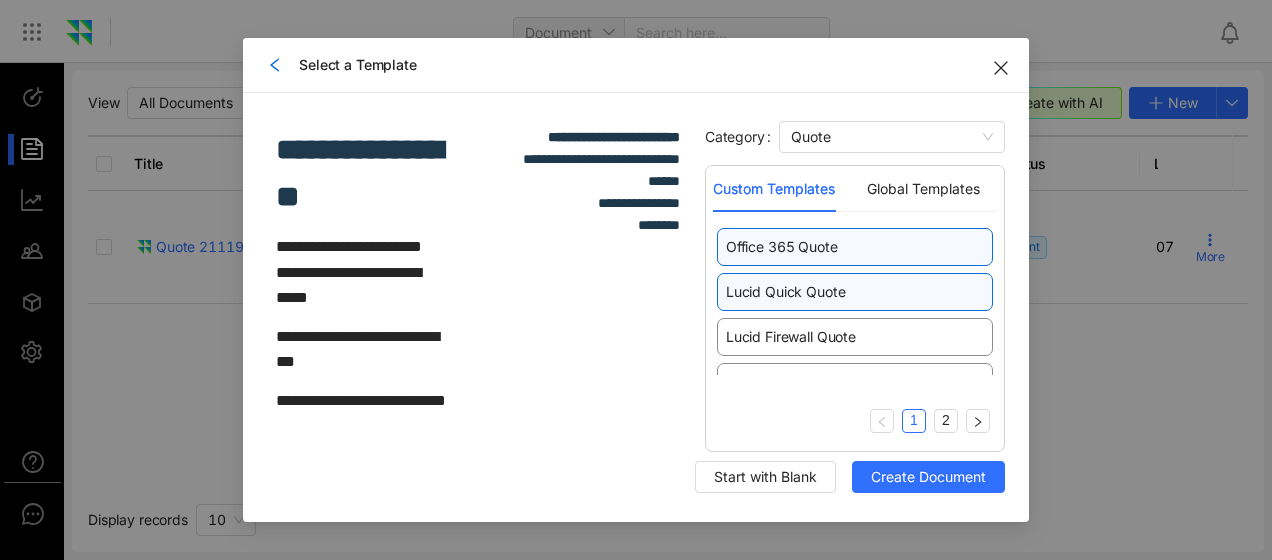 click on "Lucid Quick Quote" at bounding box center [855, 292] 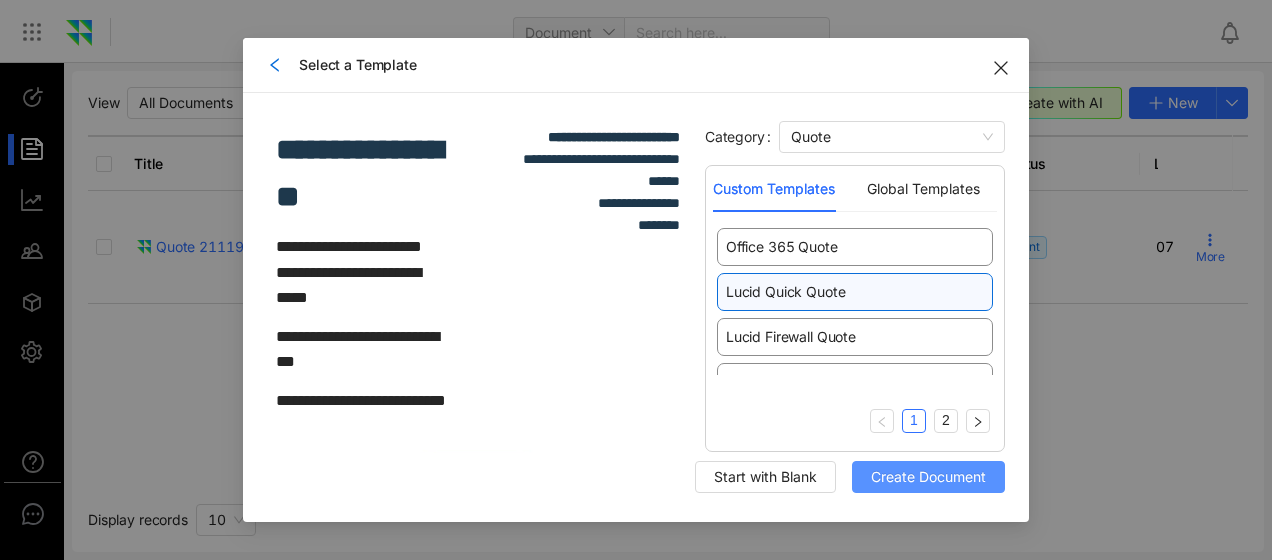 click on "Create Document" at bounding box center (928, 477) 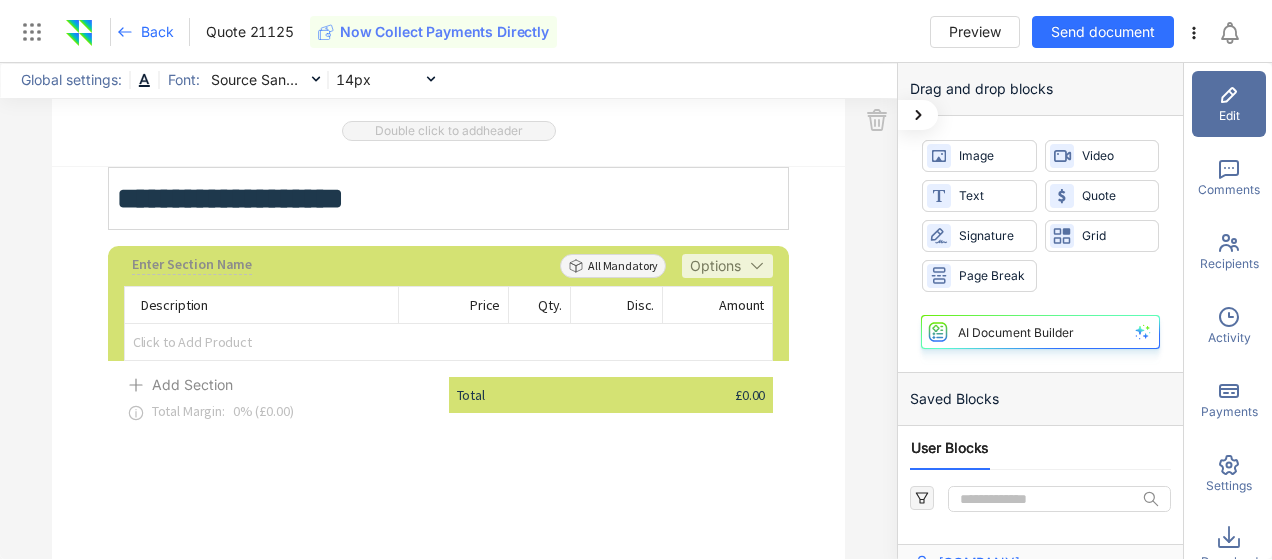 scroll, scrollTop: 2372, scrollLeft: 0, axis: vertical 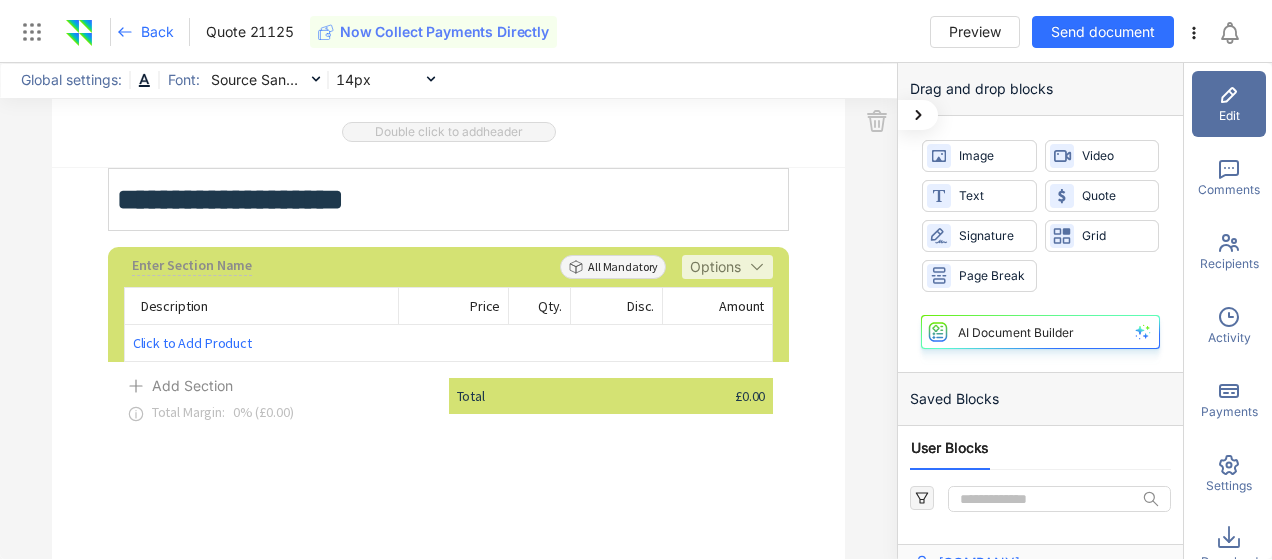 click on "Click to Add Product" at bounding box center (449, 343) 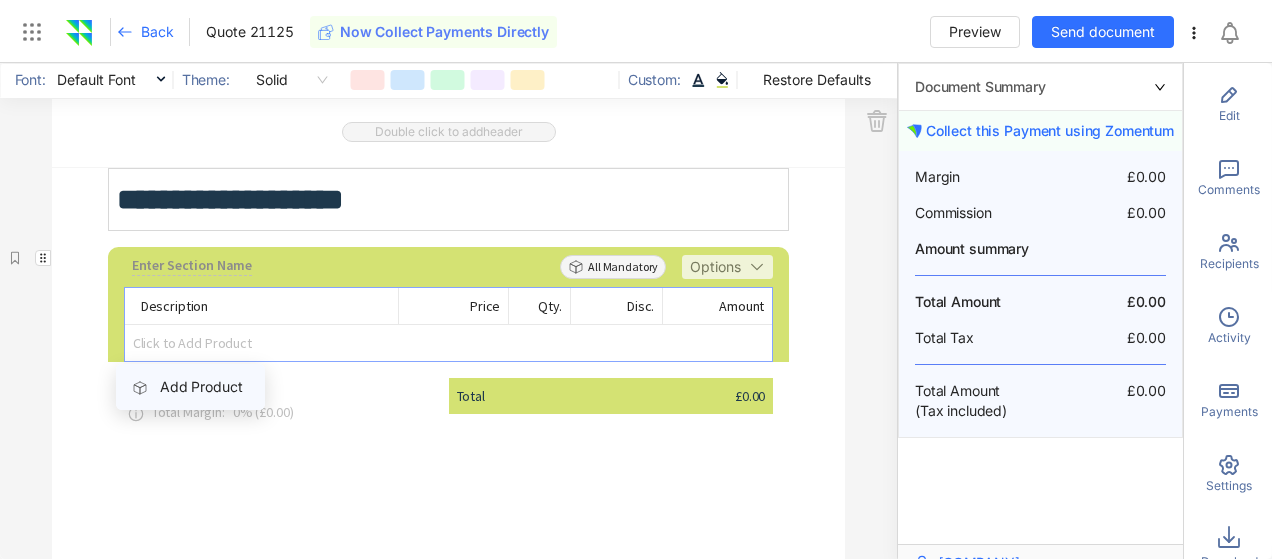 click on "Add Product" at bounding box center (201, 386) 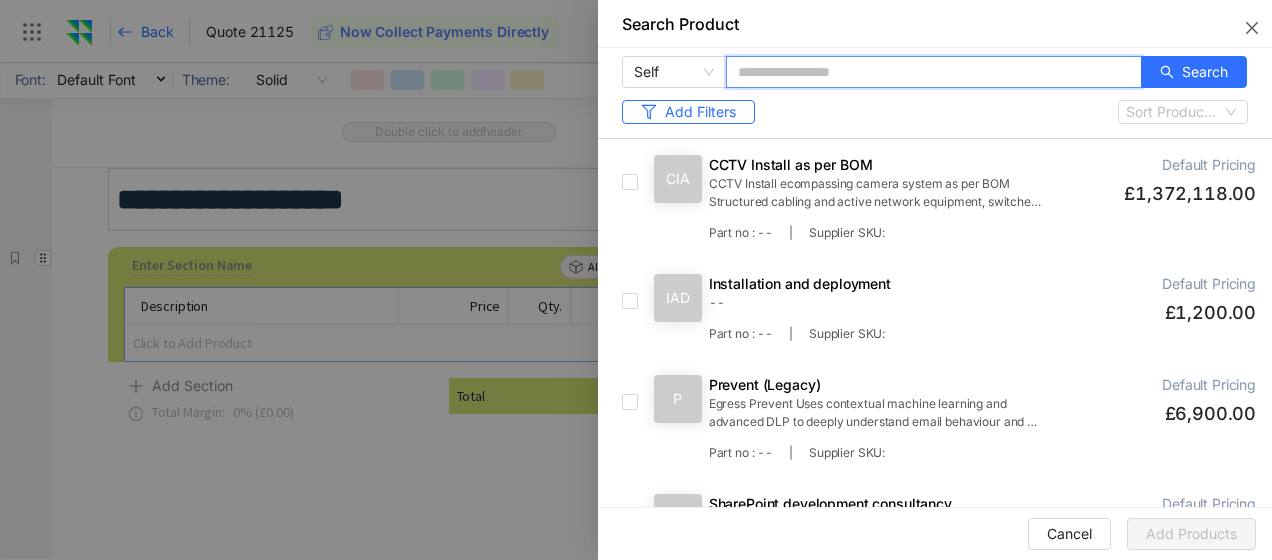 click at bounding box center (934, 72) 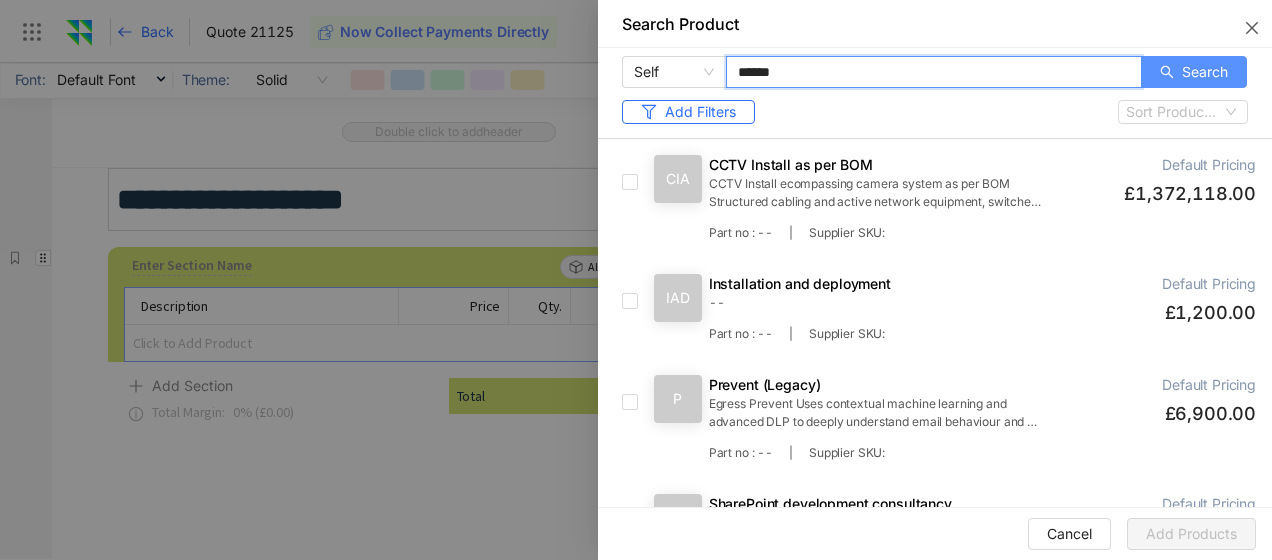 click on "Search" at bounding box center (1205, 72) 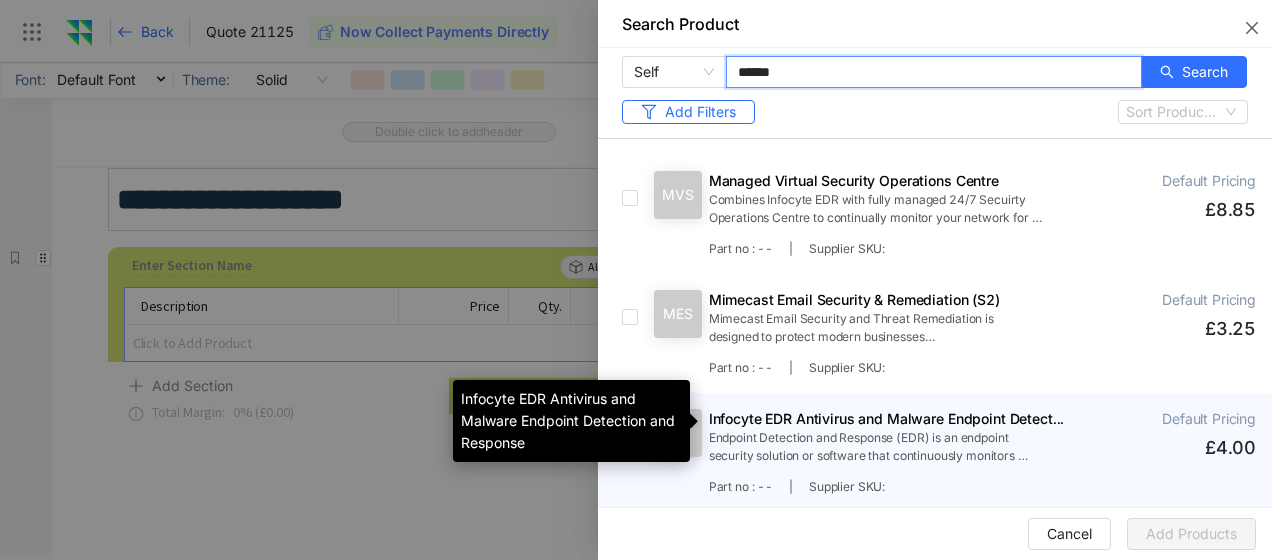 scroll, scrollTop: 1229, scrollLeft: 0, axis: vertical 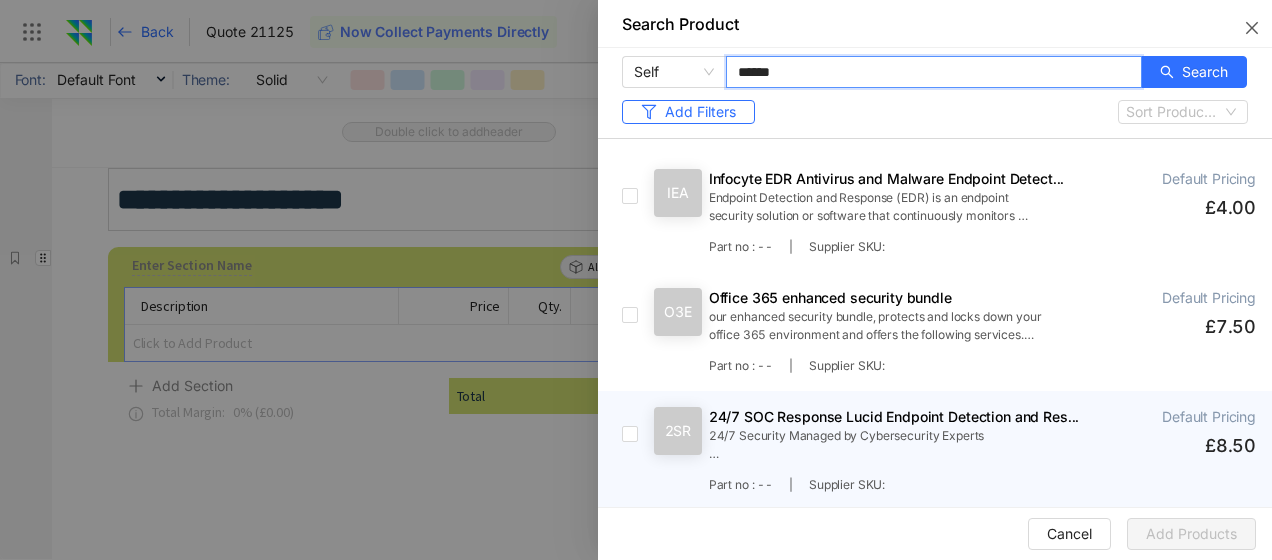 type on "*****" 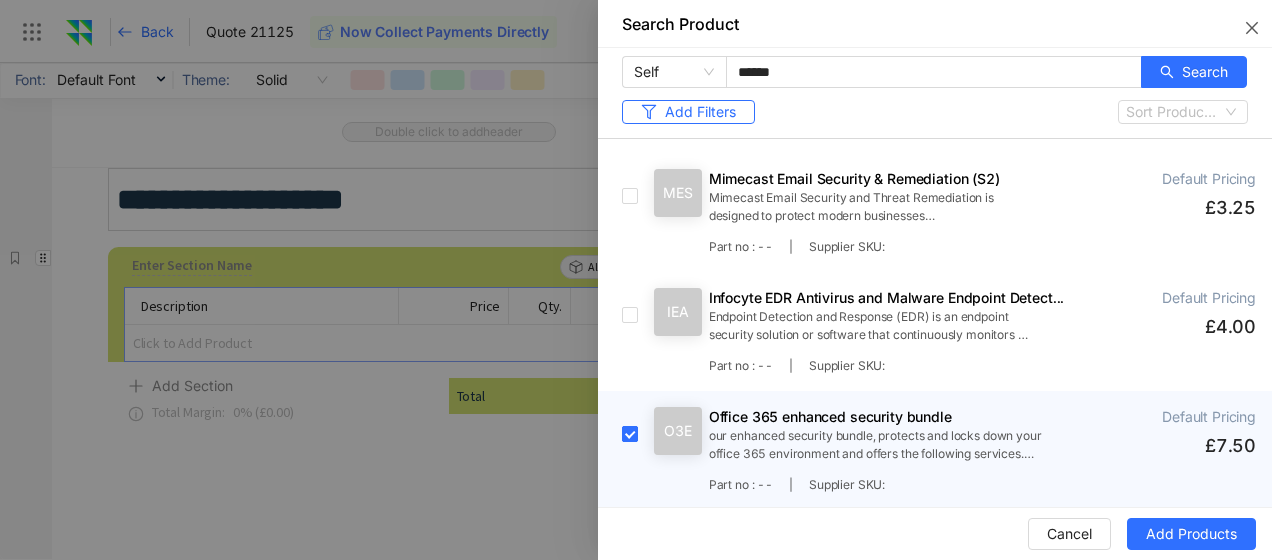 scroll, scrollTop: 1085, scrollLeft: 0, axis: vertical 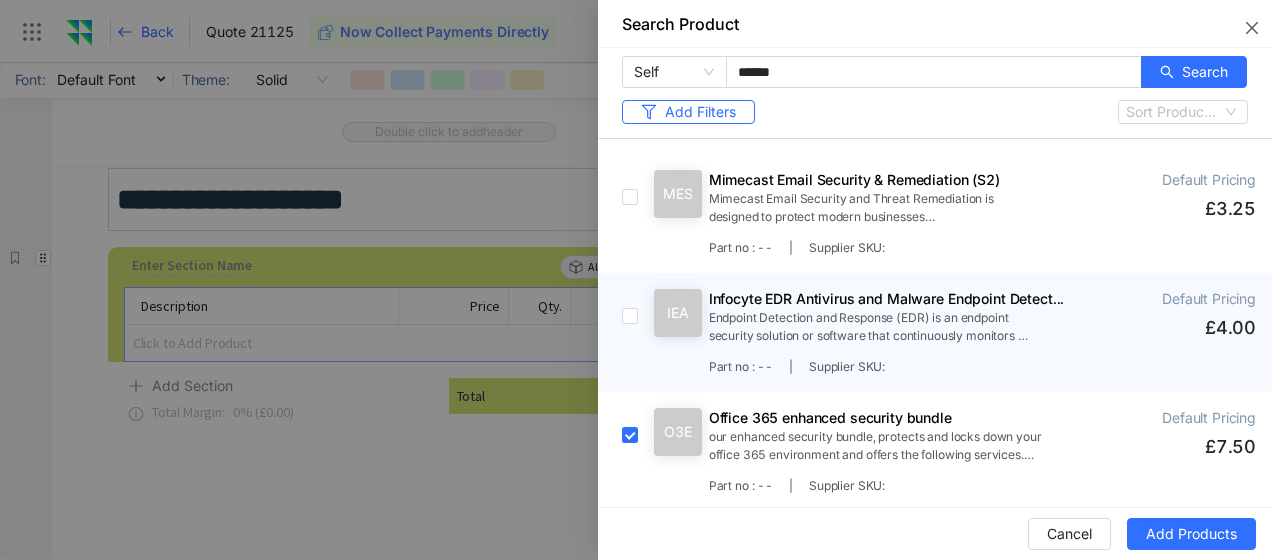 click at bounding box center [622, 332] 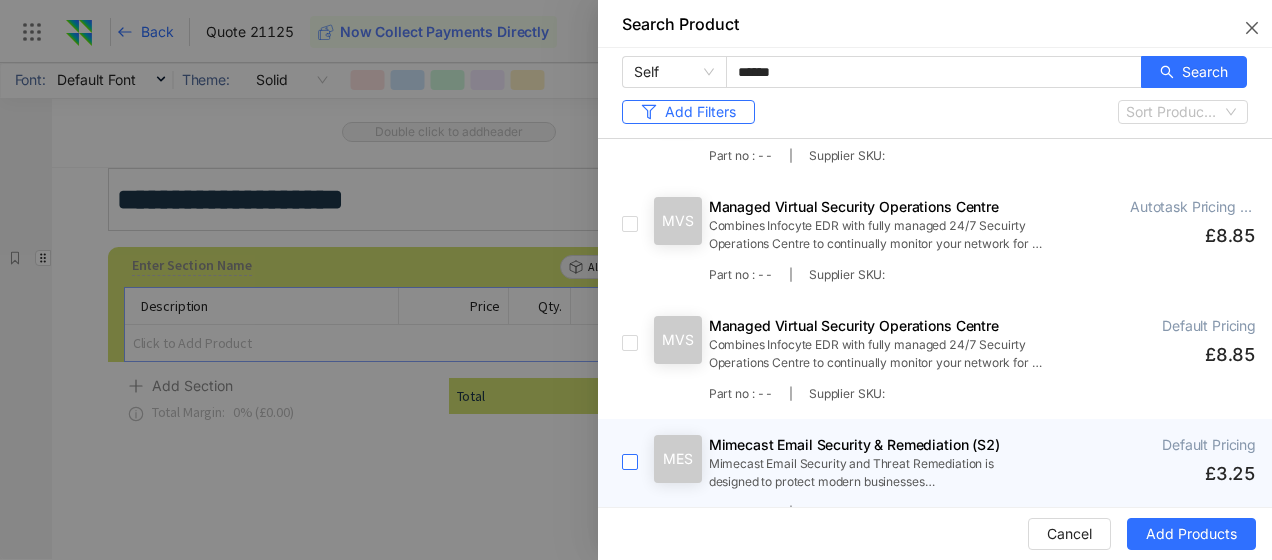 scroll, scrollTop: 799, scrollLeft: 0, axis: vertical 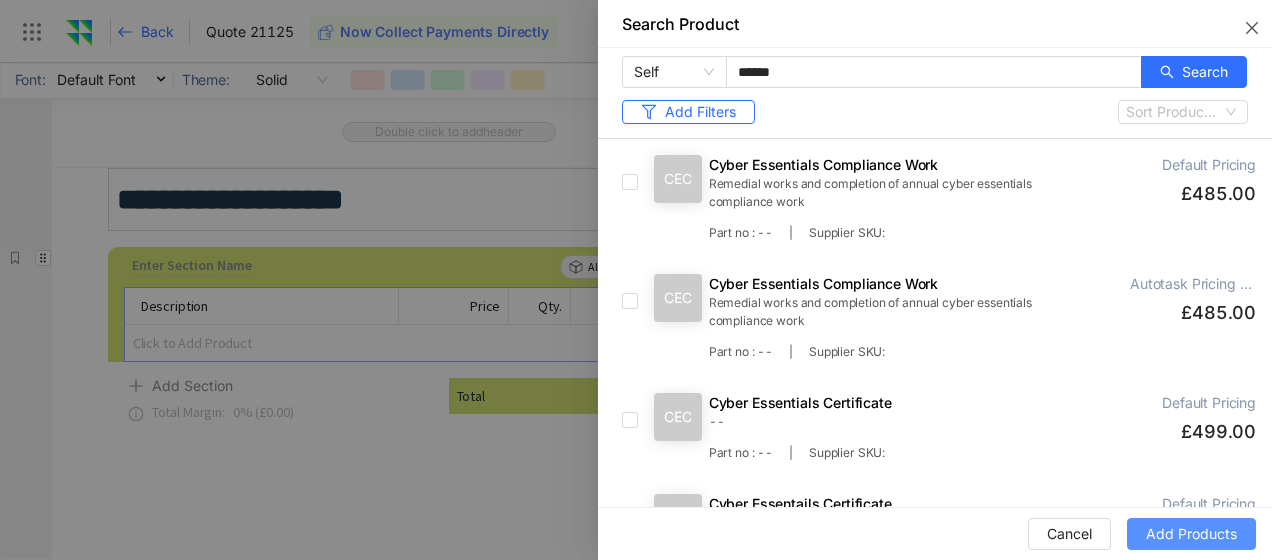 click on "Add Products" at bounding box center (1191, 534) 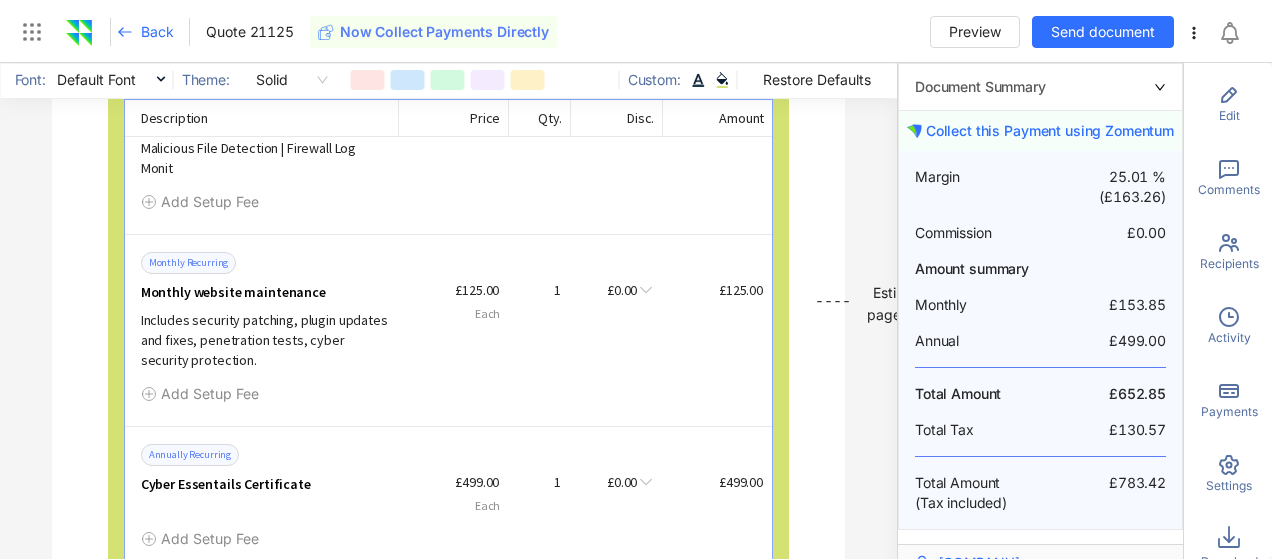 scroll, scrollTop: 4247, scrollLeft: 0, axis: vertical 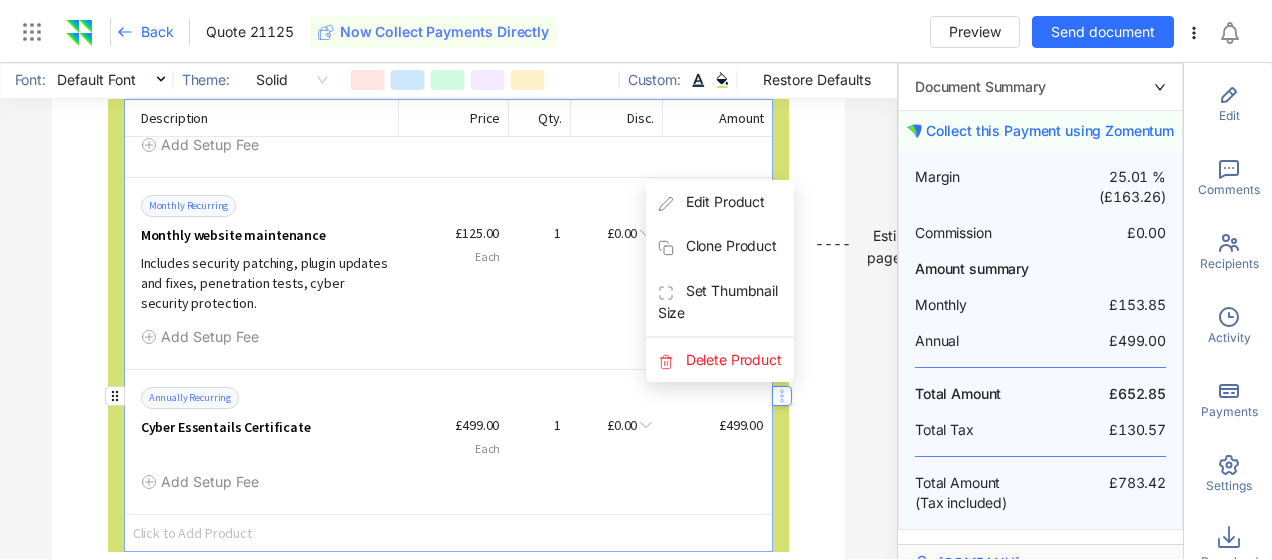 click 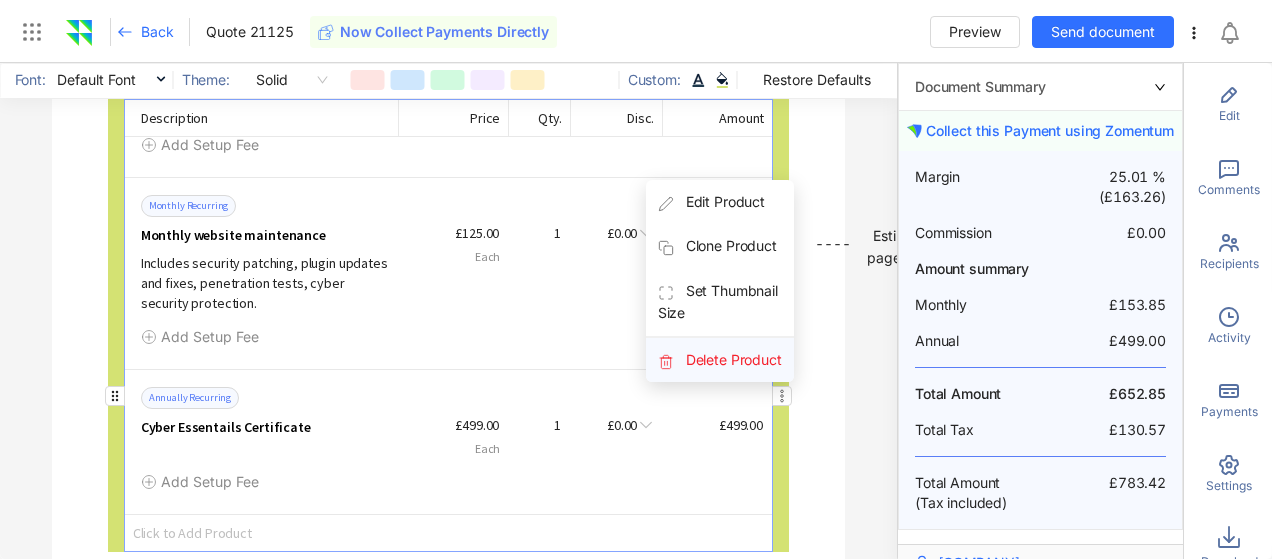 click on "Delete Product" at bounding box center (720, 360) 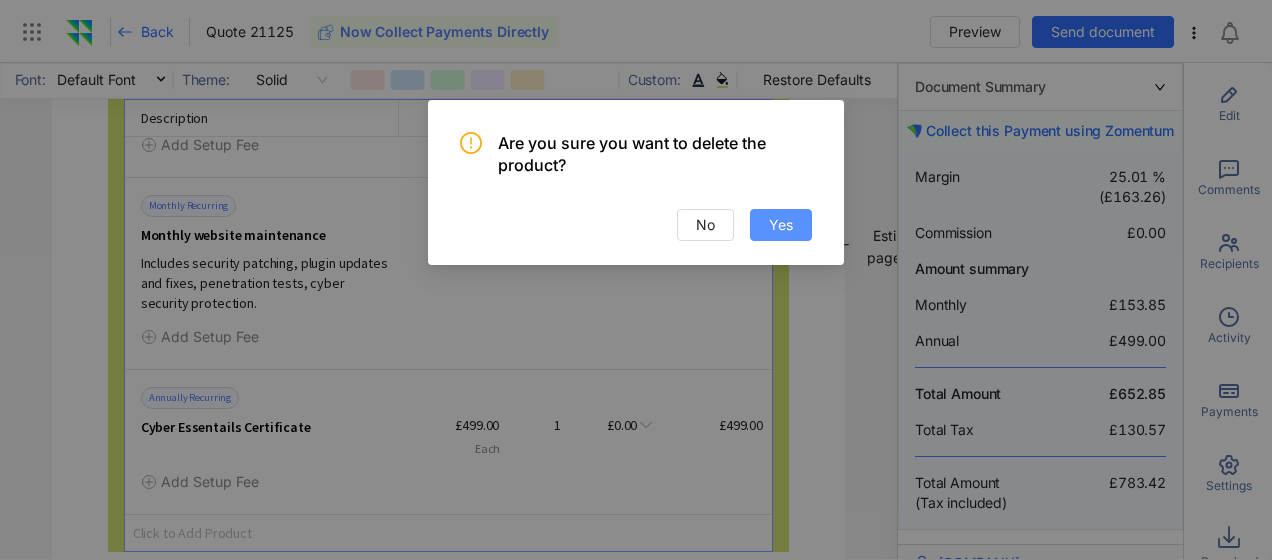 click on "Yes" at bounding box center (781, 225) 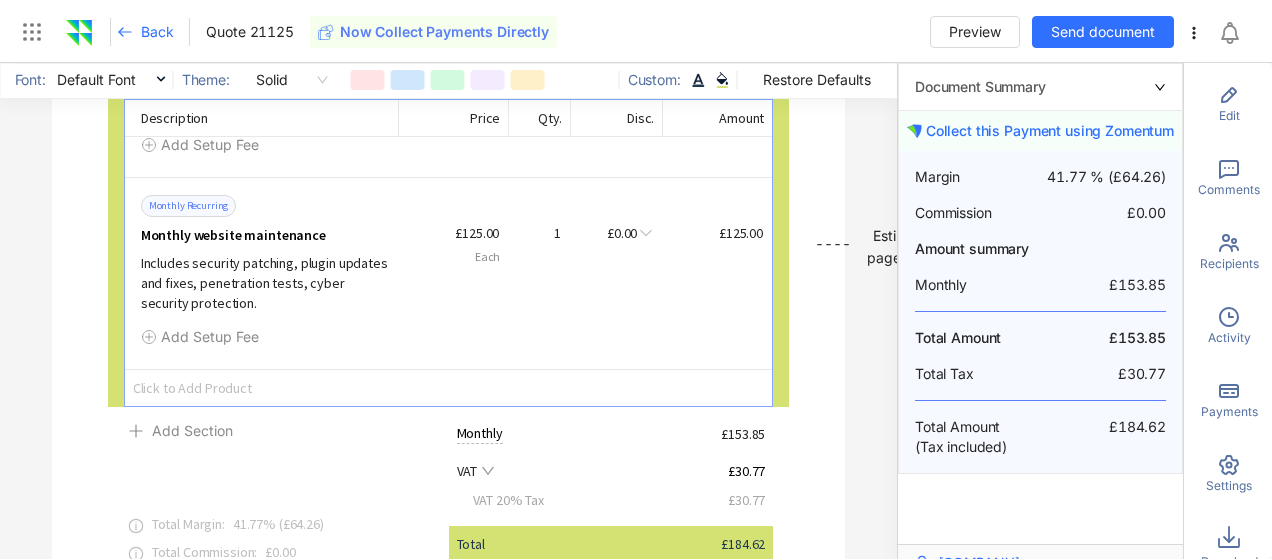 scroll, scrollTop: 4103, scrollLeft: 0, axis: vertical 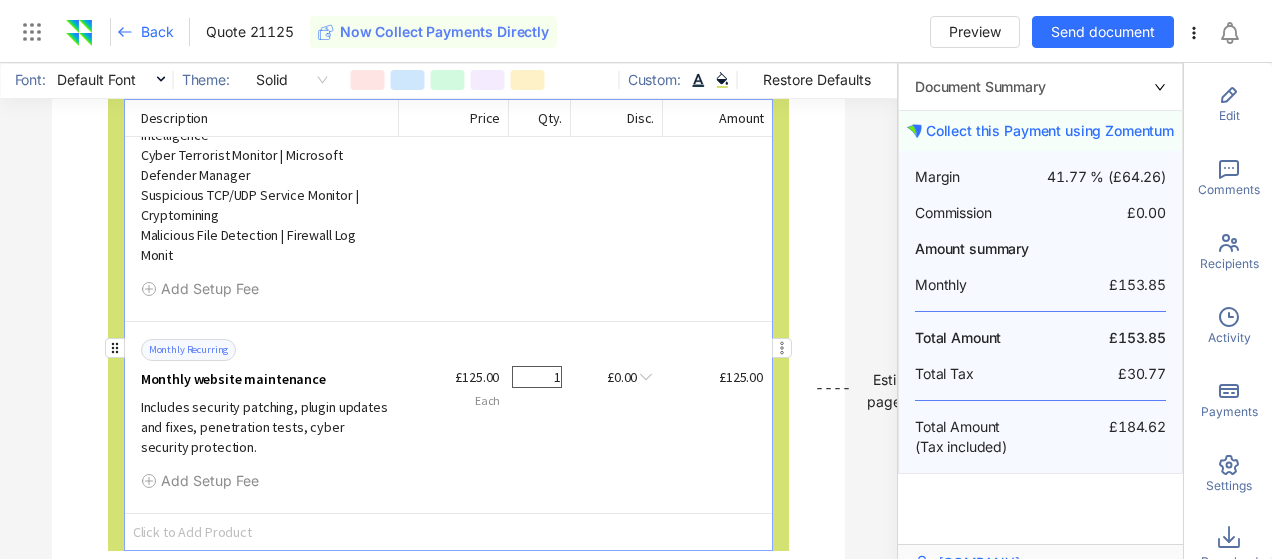 click on "1" at bounding box center (537, 377) 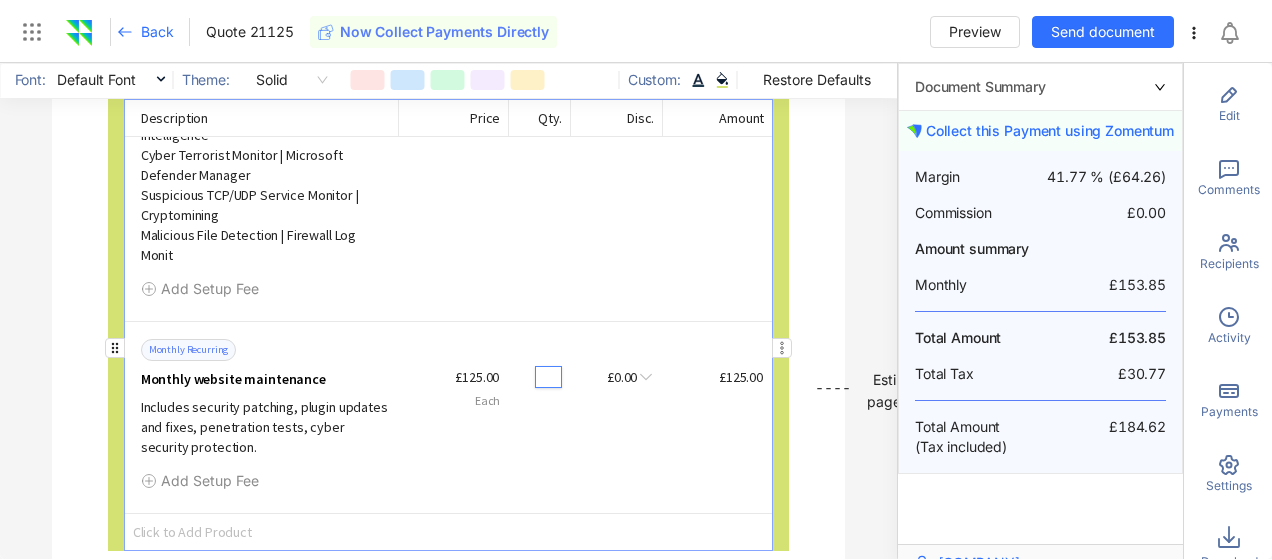 type on "*" 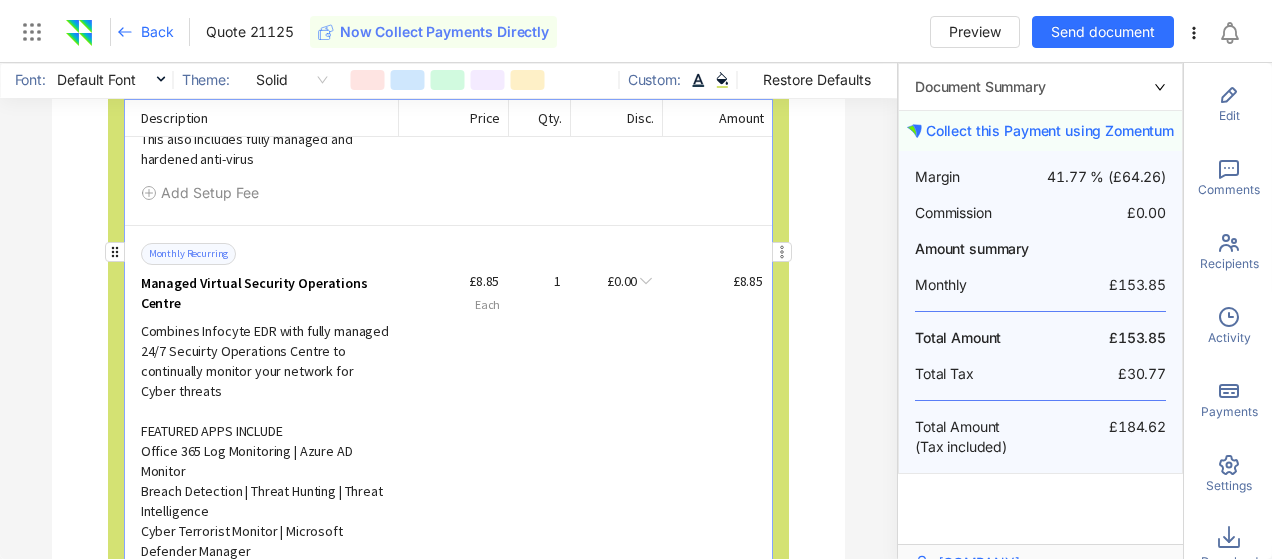 scroll, scrollTop: 3710, scrollLeft: 0, axis: vertical 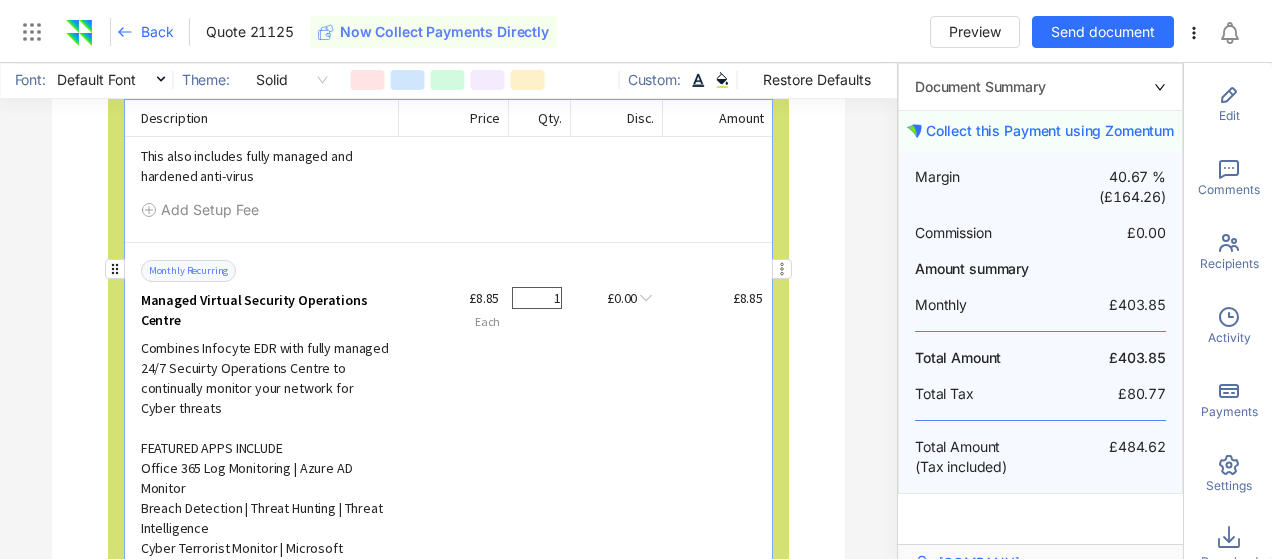 click on "1" at bounding box center (537, 298) 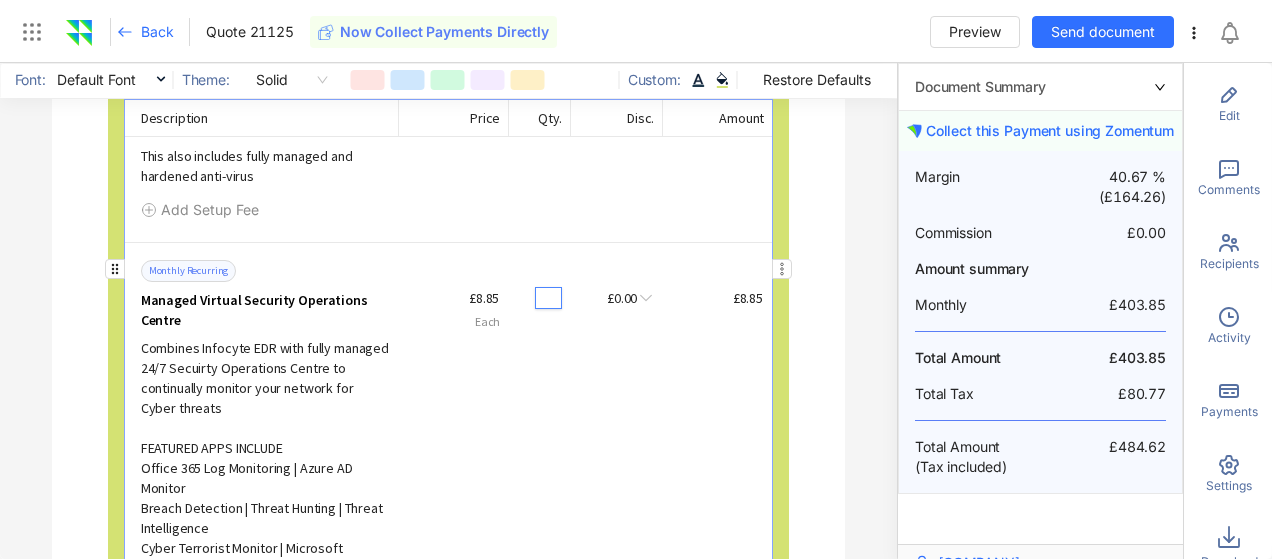type on "*" 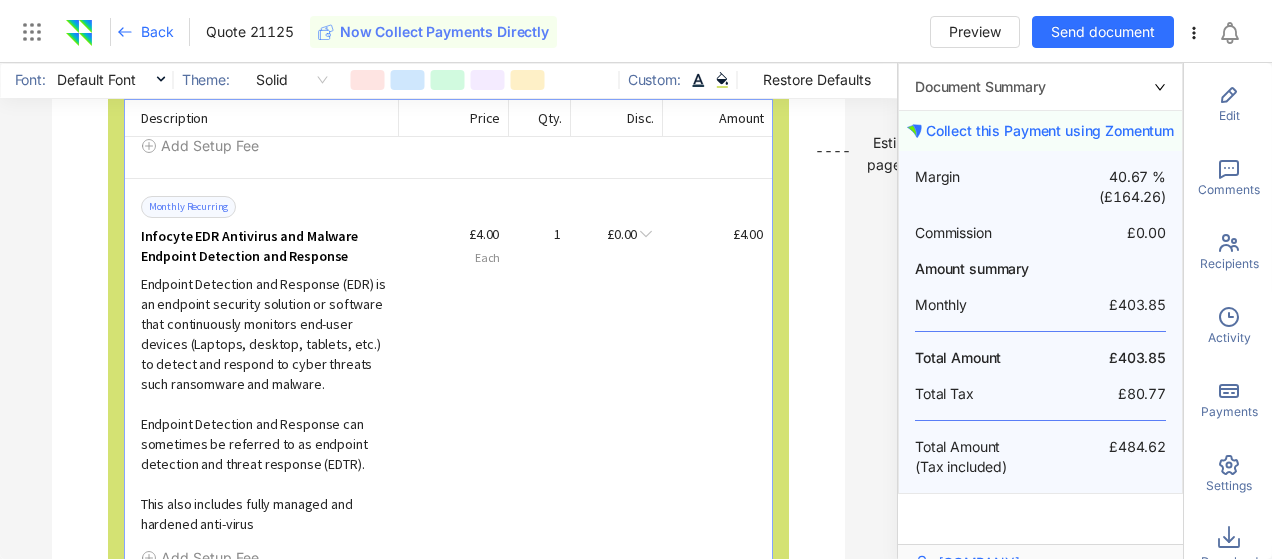 scroll, scrollTop: 3361, scrollLeft: 0, axis: vertical 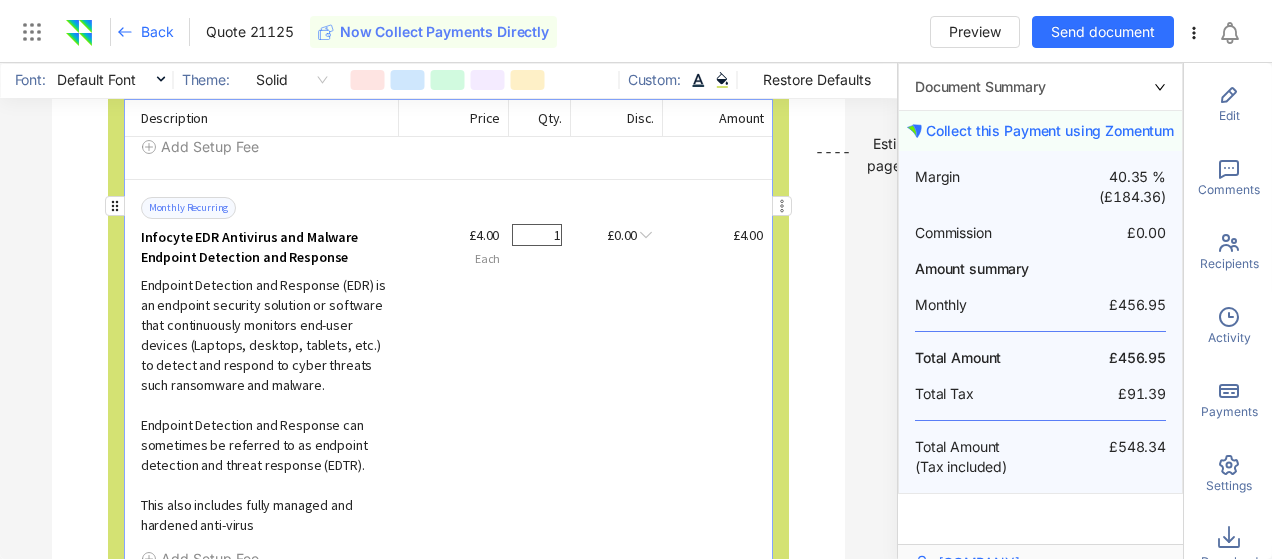 click on "1" at bounding box center (537, 235) 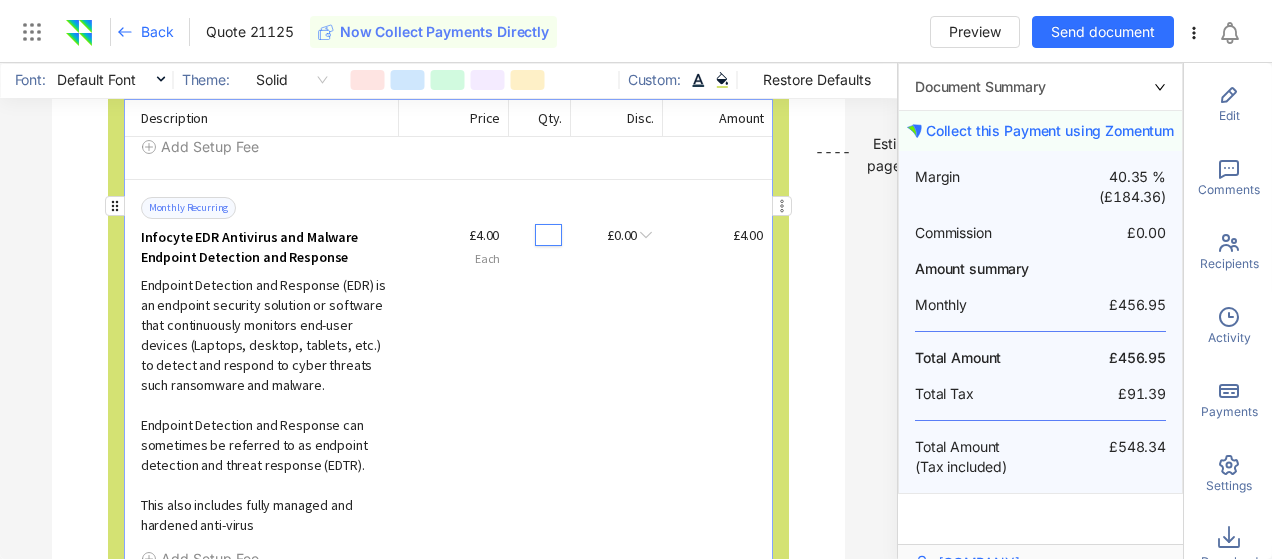 type on "*" 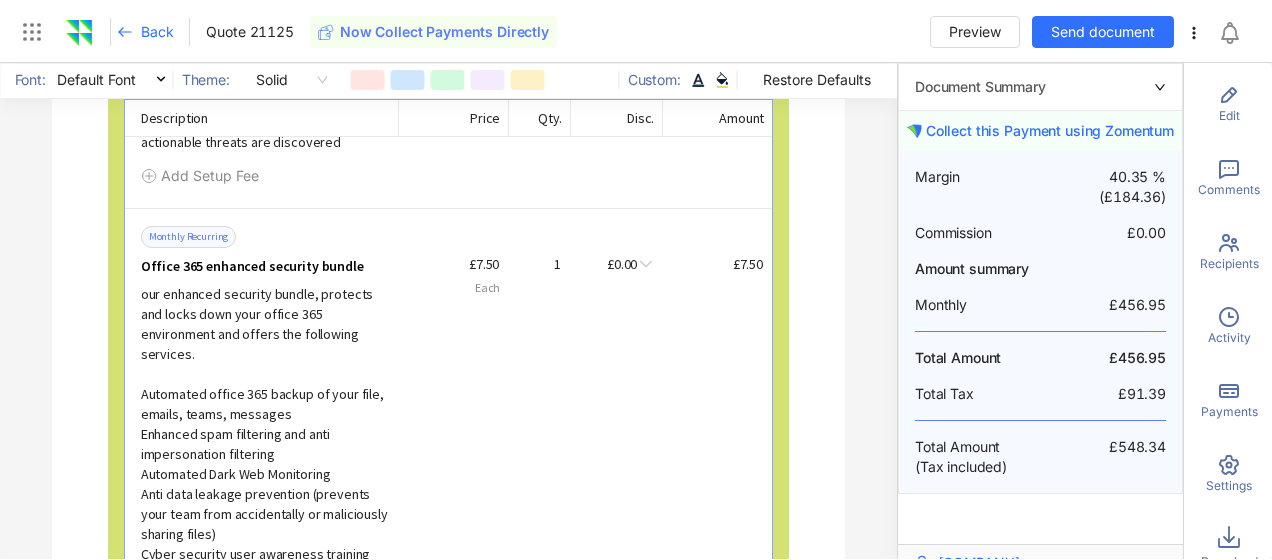 scroll, scrollTop: 2811, scrollLeft: 0, axis: vertical 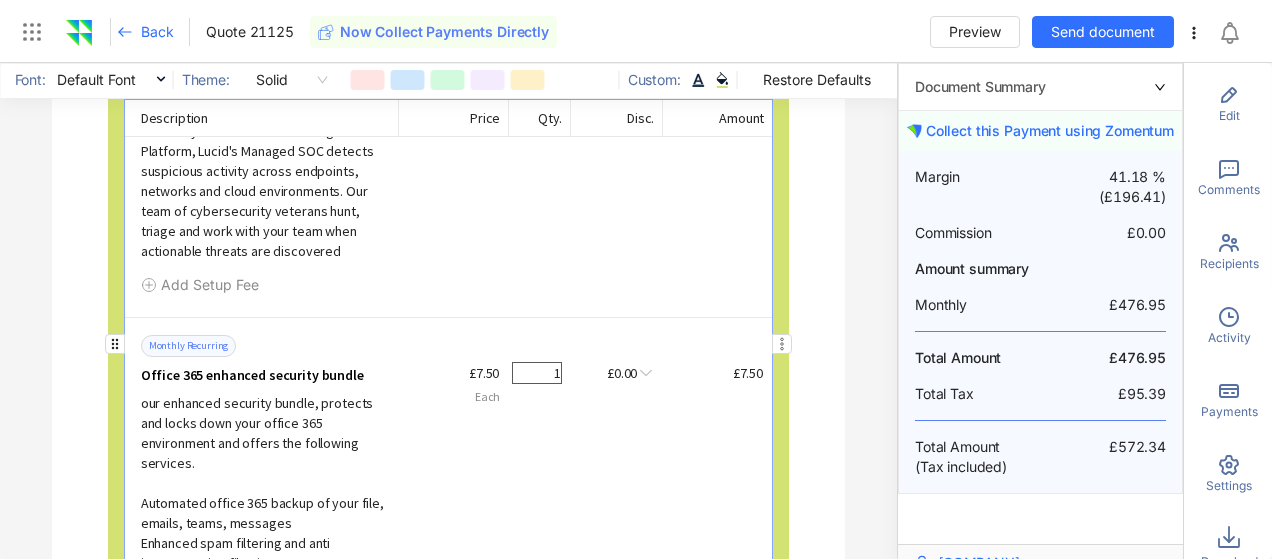 click on "1" at bounding box center [537, 373] 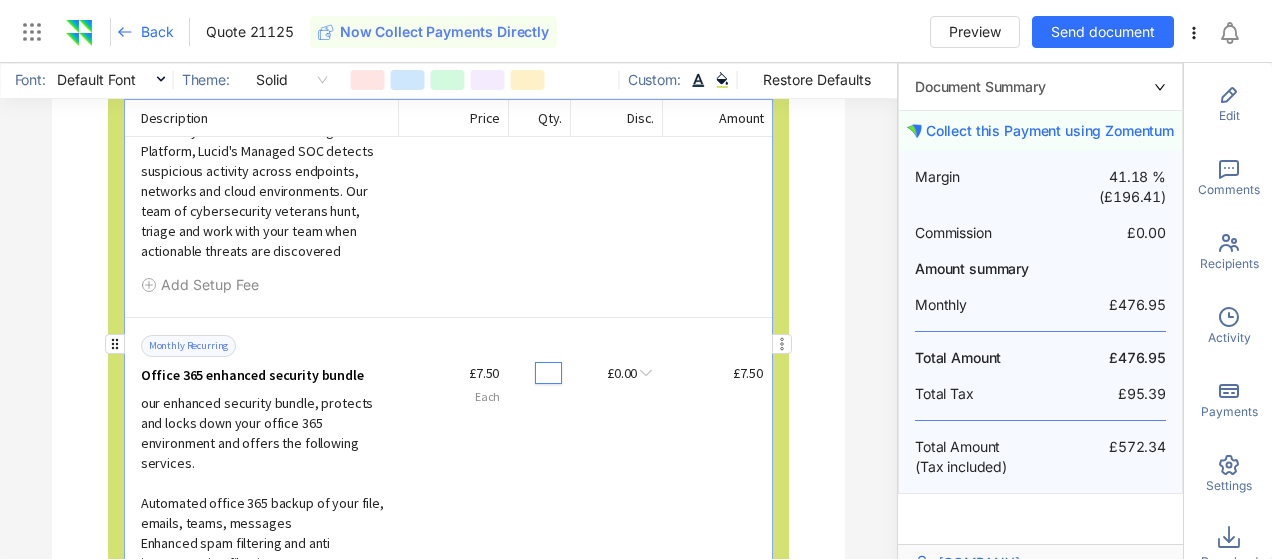 type on "*" 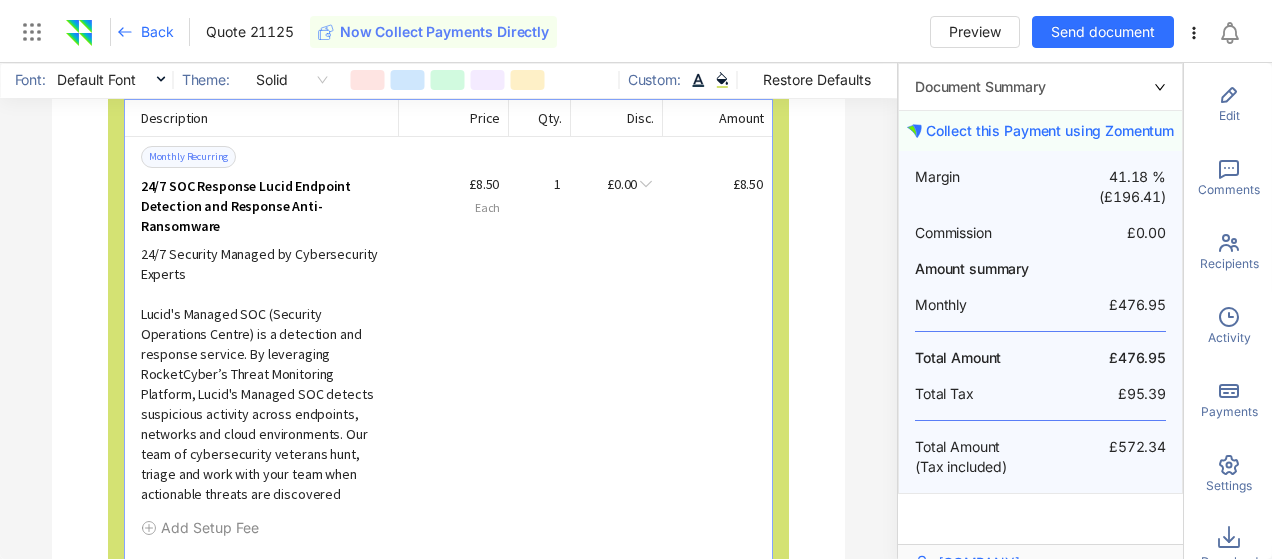 scroll, scrollTop: 2562, scrollLeft: 0, axis: vertical 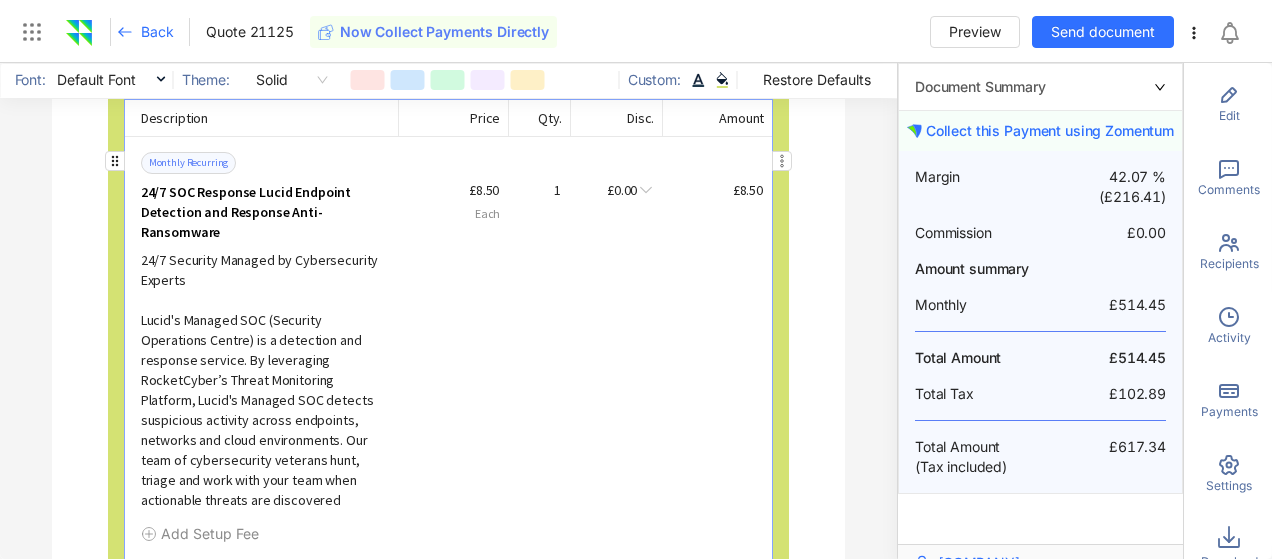 click on "1" at bounding box center [537, 190] 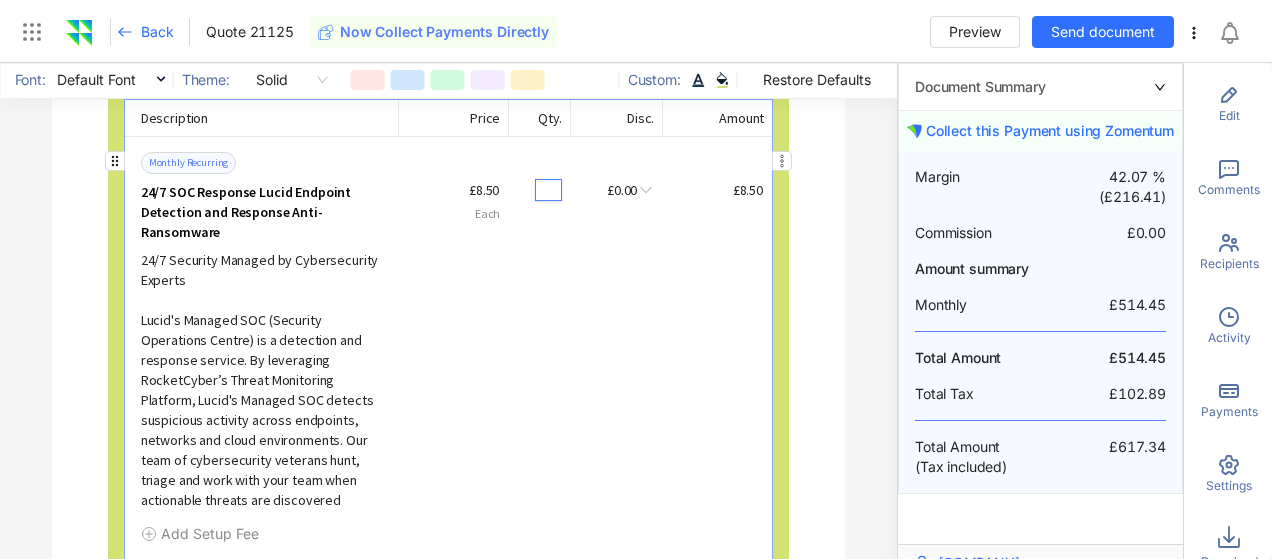 type on "*" 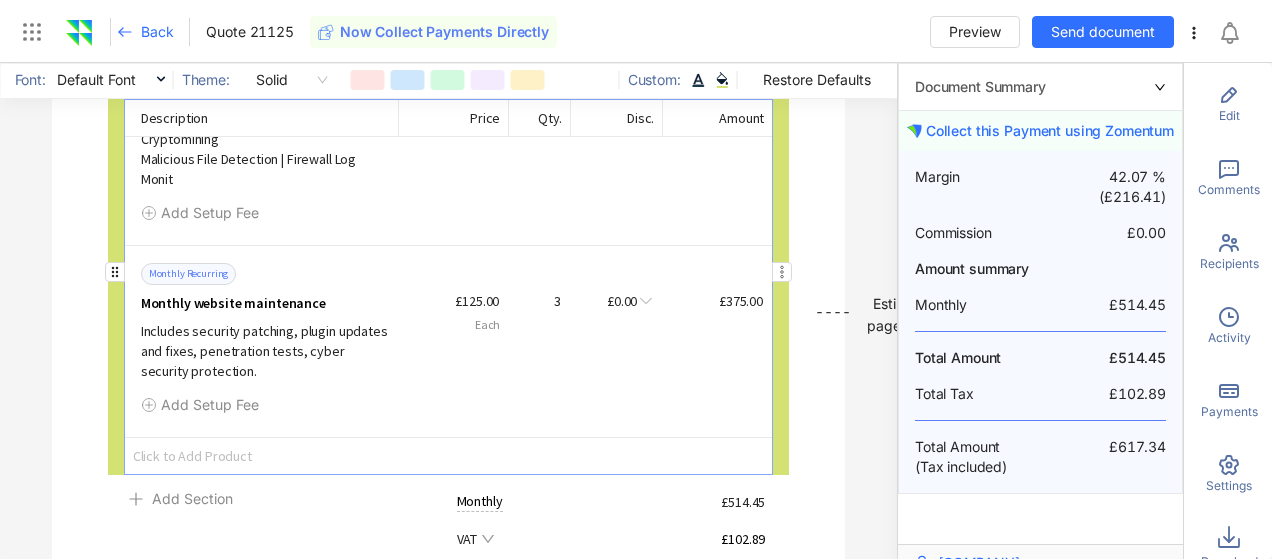 scroll, scrollTop: 4036, scrollLeft: 0, axis: vertical 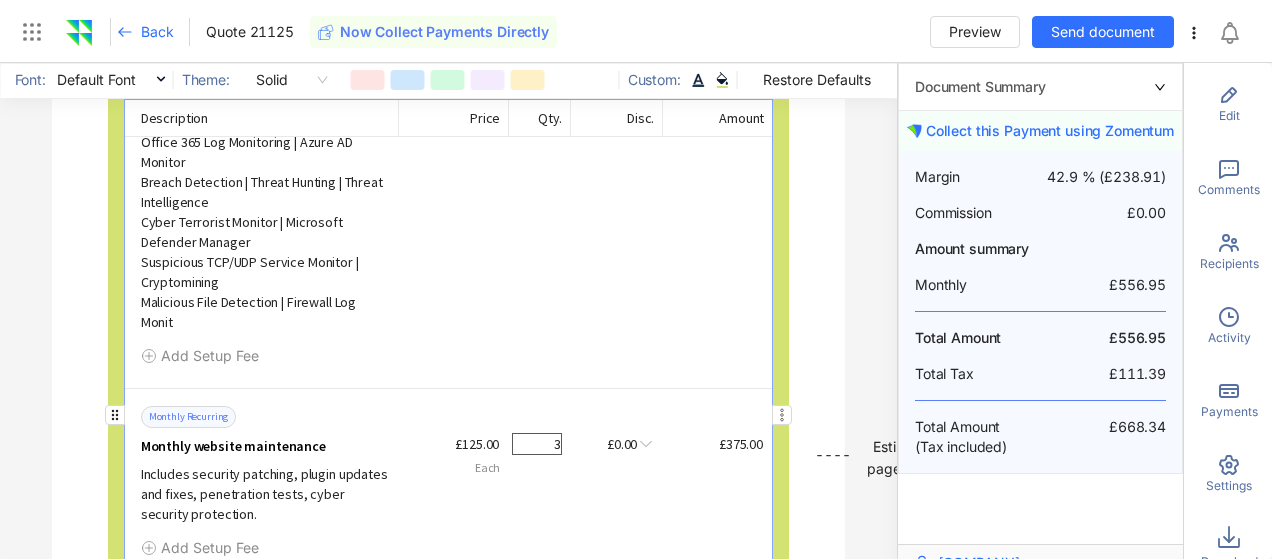 click on "3" at bounding box center [537, 444] 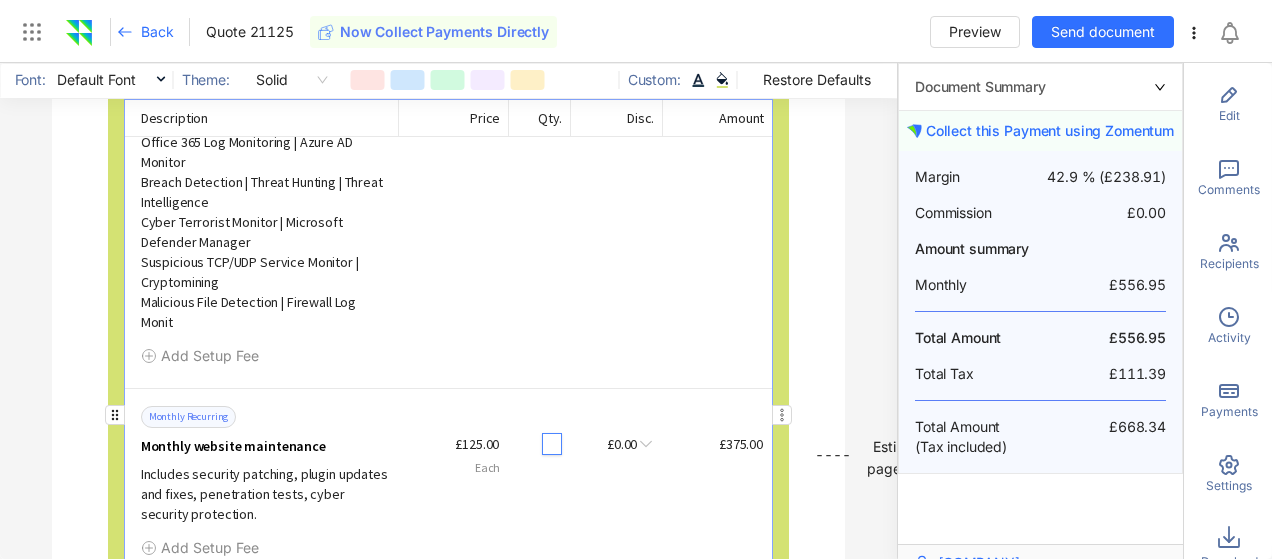 type on "*" 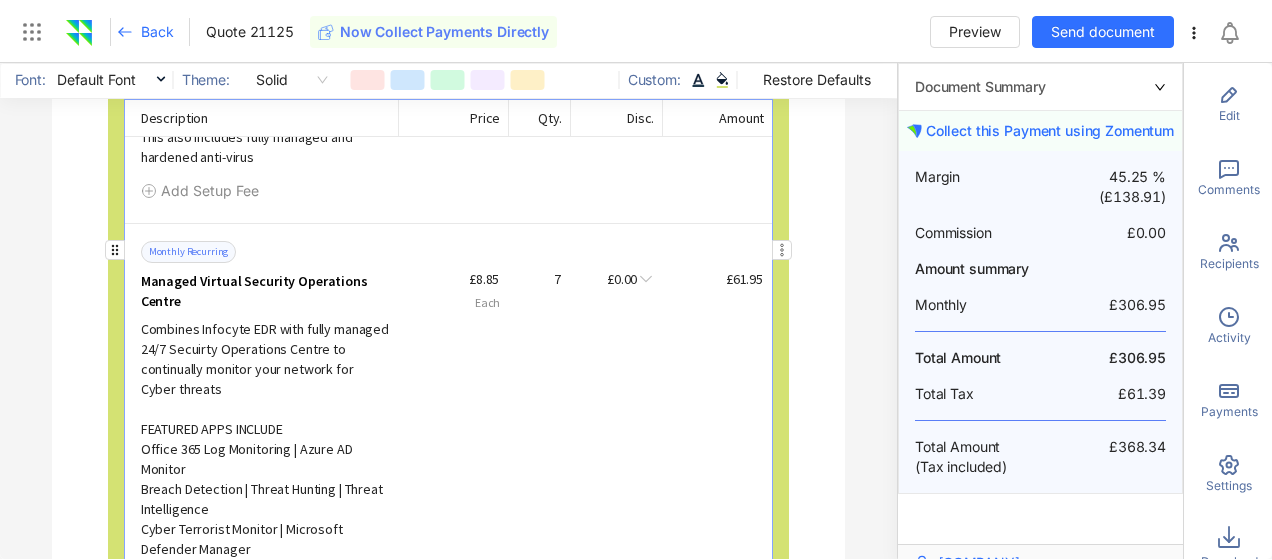 scroll, scrollTop: 3726, scrollLeft: 0, axis: vertical 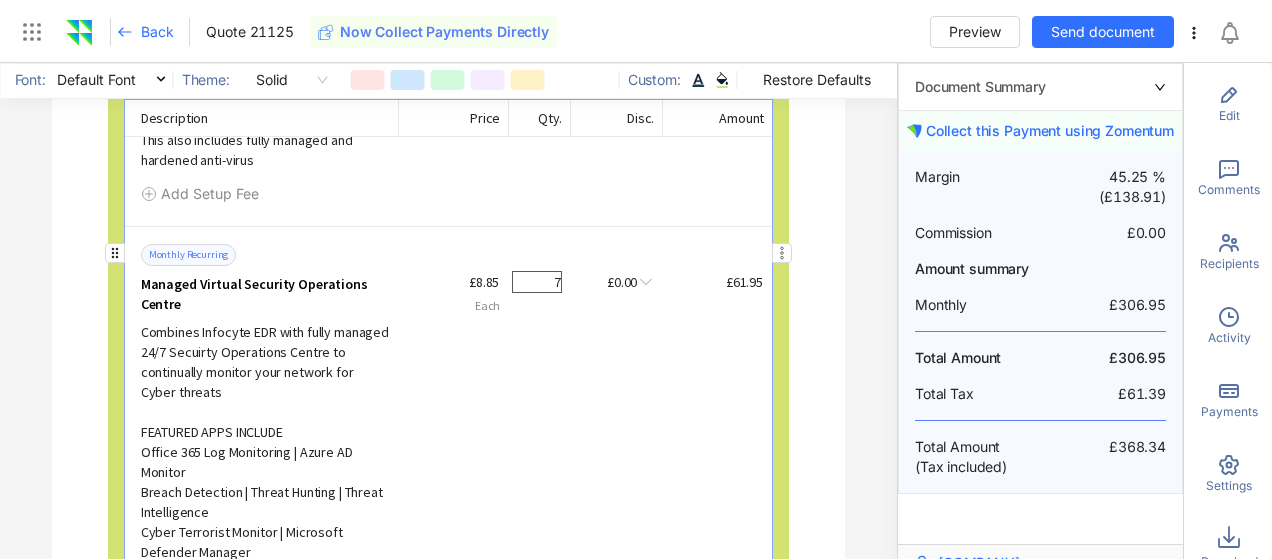 click on "7" at bounding box center (537, 282) 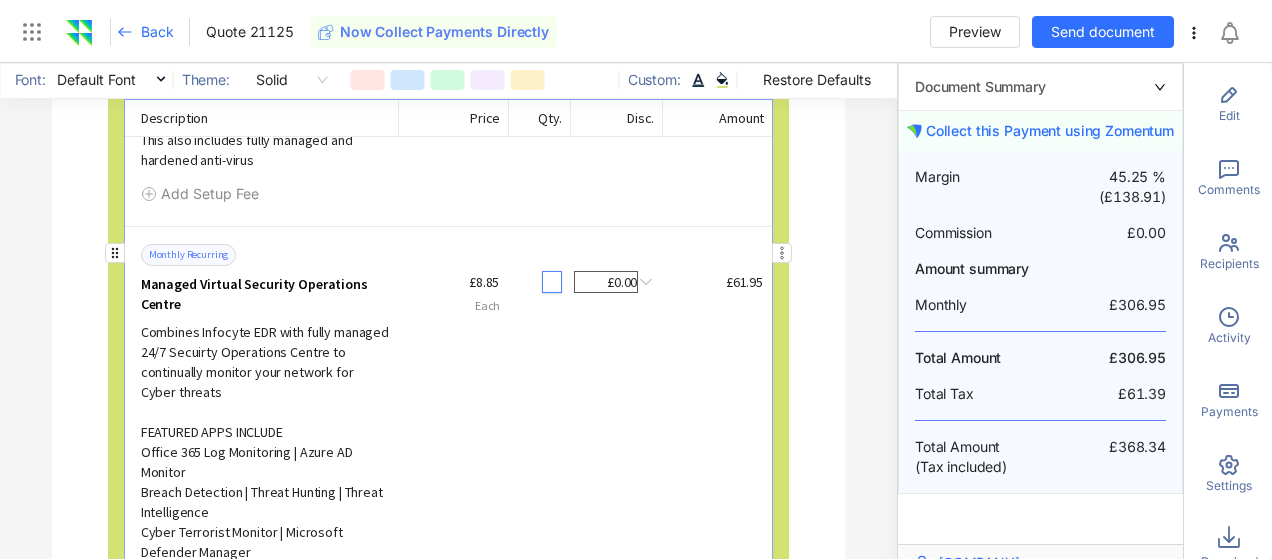 type on "*" 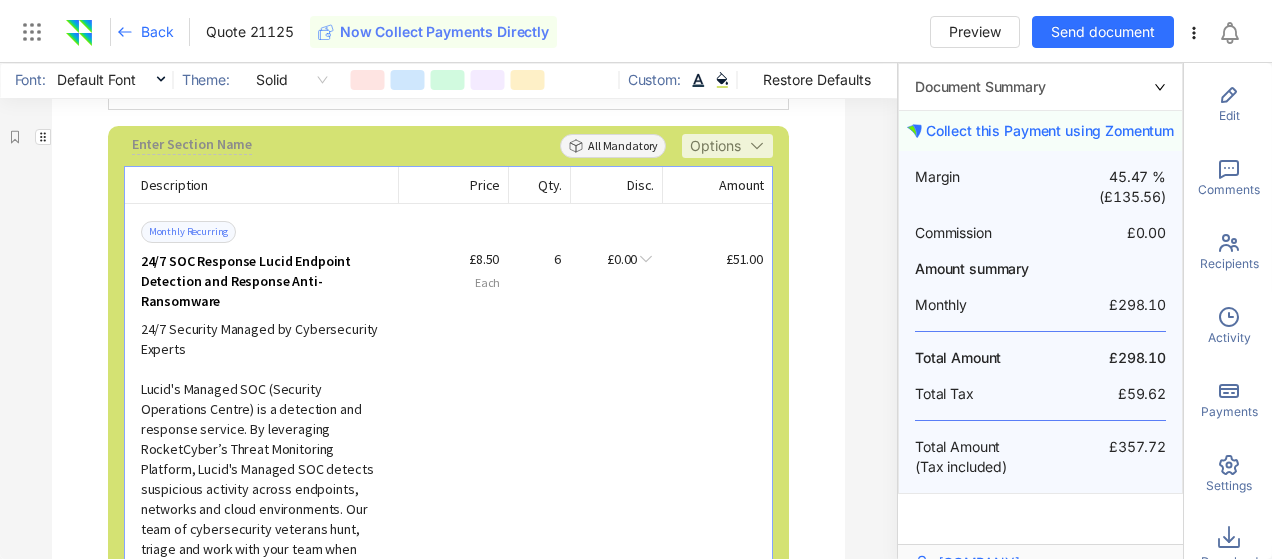scroll, scrollTop: 2494, scrollLeft: 0, axis: vertical 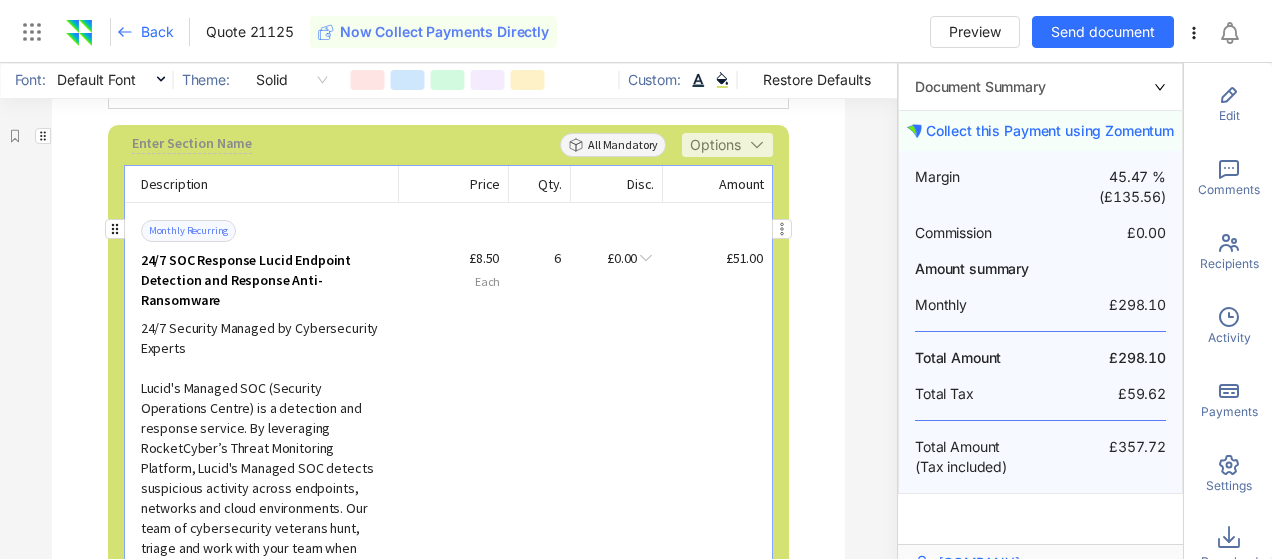 drag, startPoint x: 633, startPoint y: 188, endPoint x: 594, endPoint y: 216, distance: 48.010414 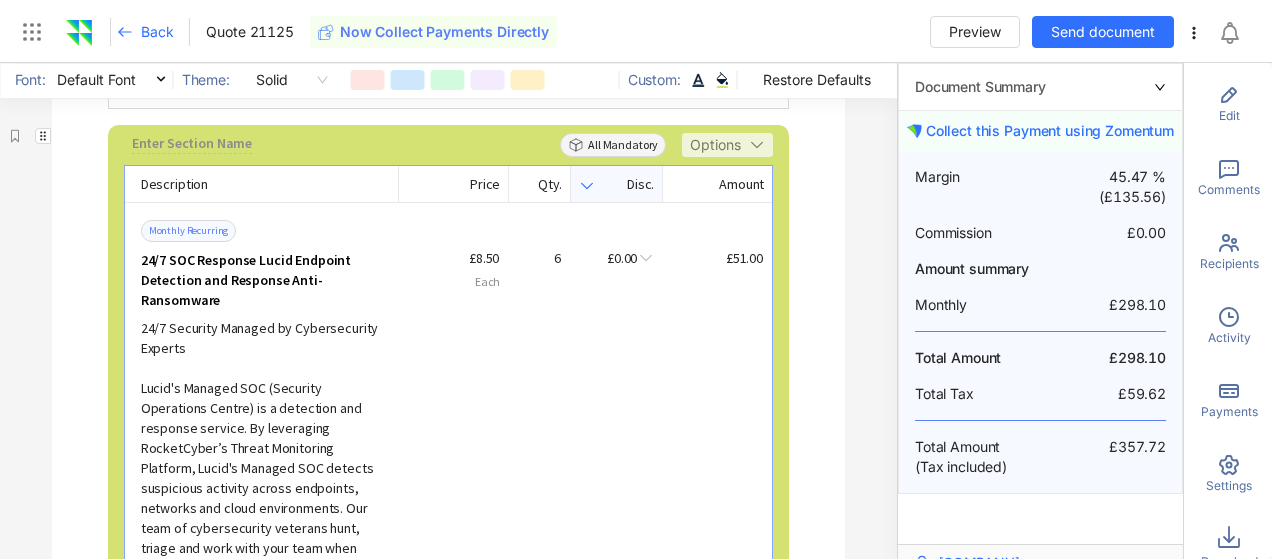 click on "Disc." at bounding box center (640, 184) 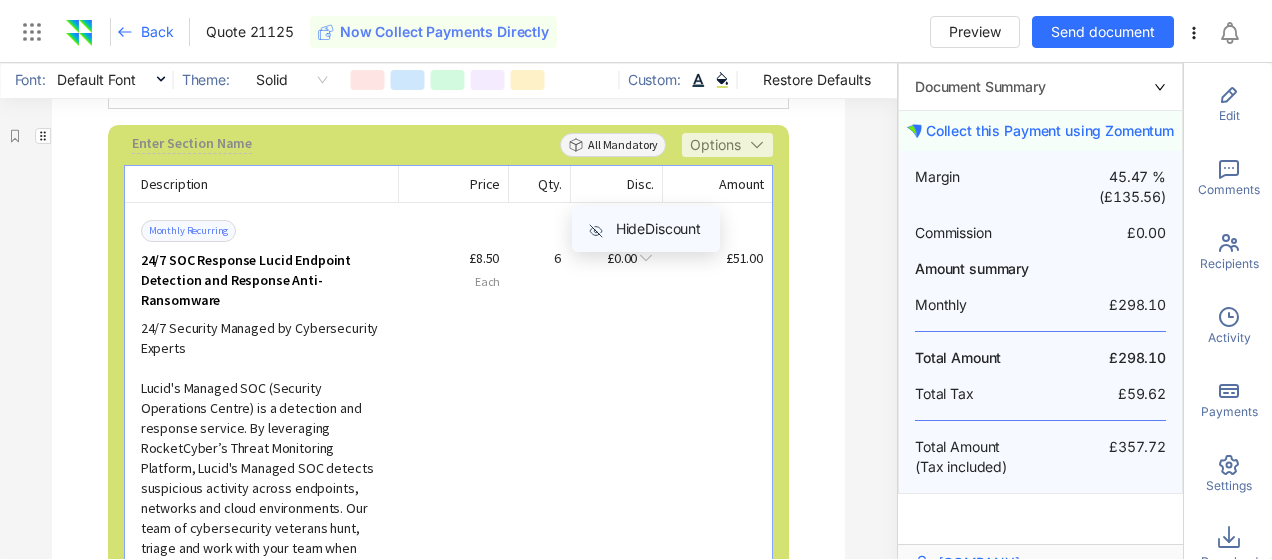 click on "Hide  Discount" at bounding box center [646, 229] 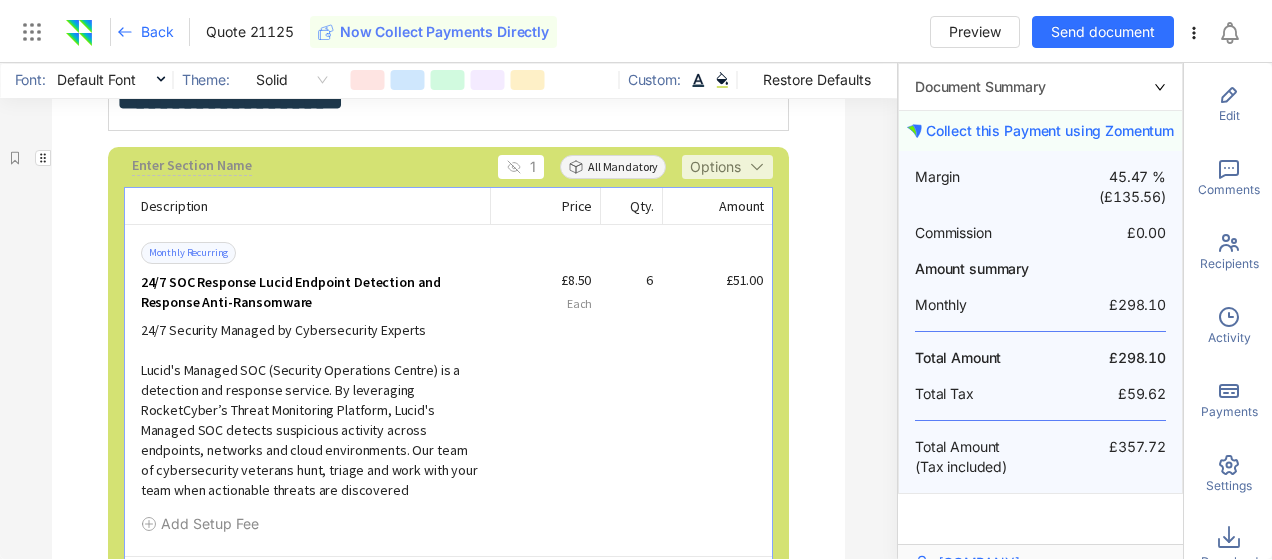 scroll, scrollTop: 2464, scrollLeft: 0, axis: vertical 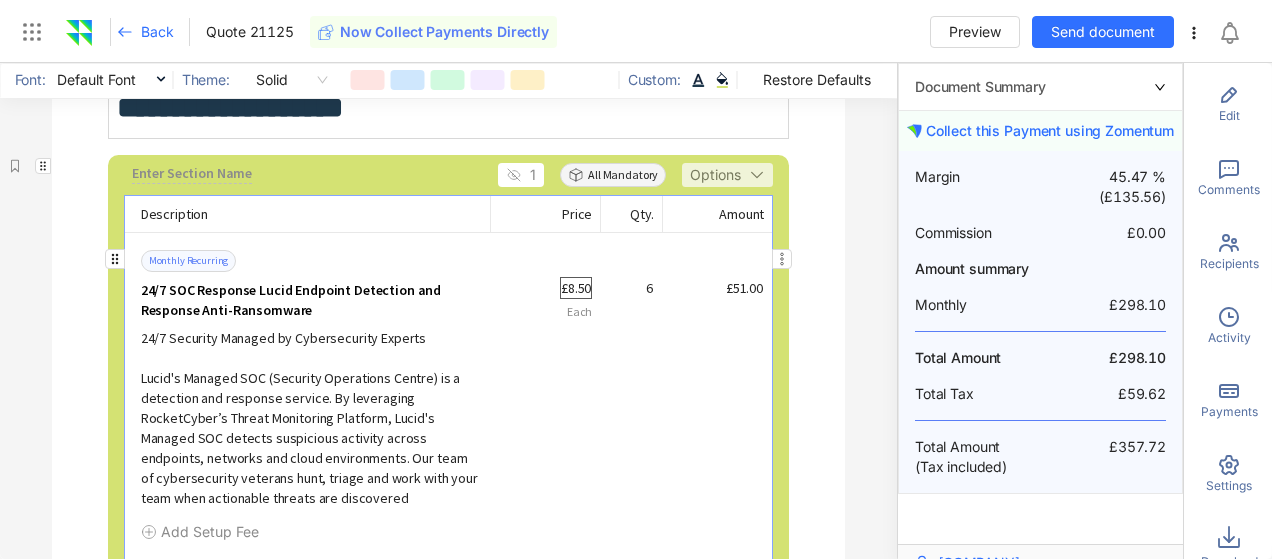 click on "£8.50" at bounding box center [576, 288] 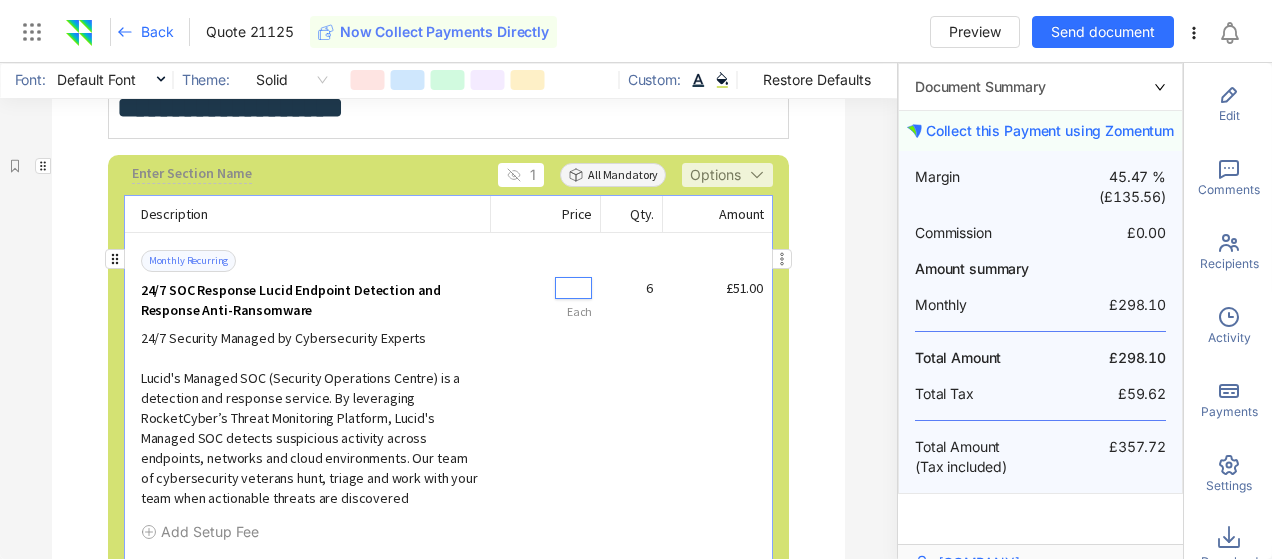type on "*" 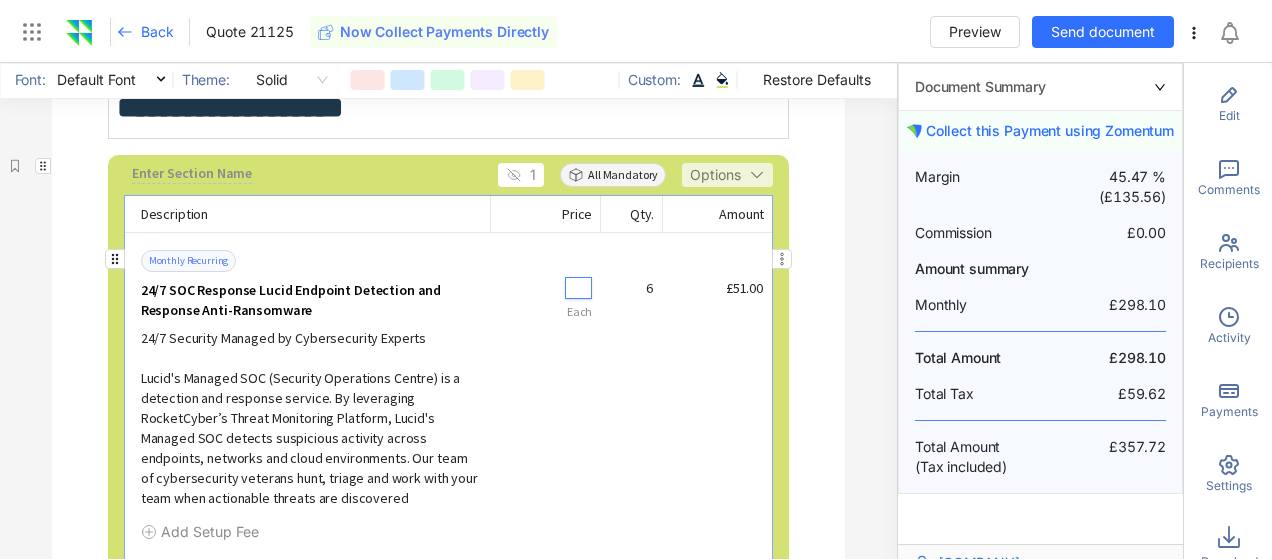 type on "**" 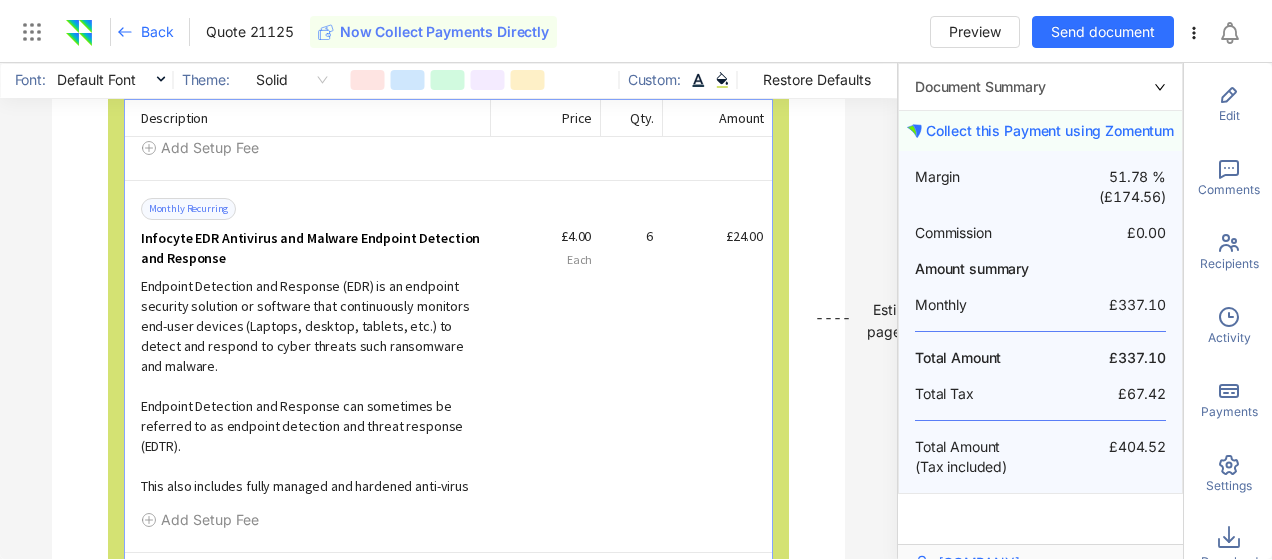 scroll, scrollTop: 3201, scrollLeft: 0, axis: vertical 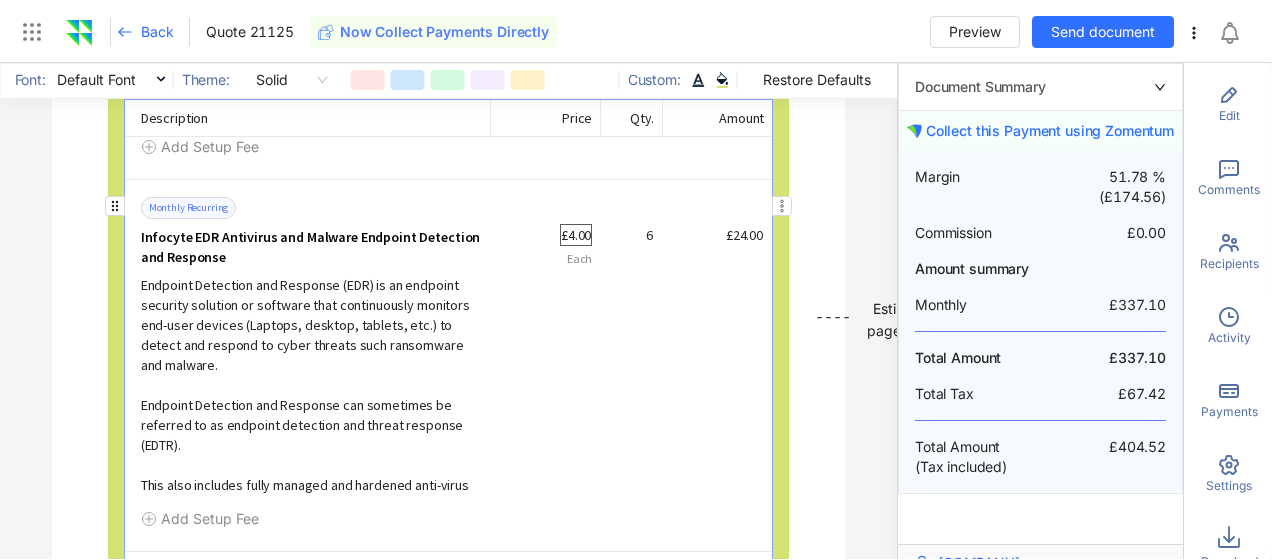 click on "£4.00" at bounding box center [576, 235] 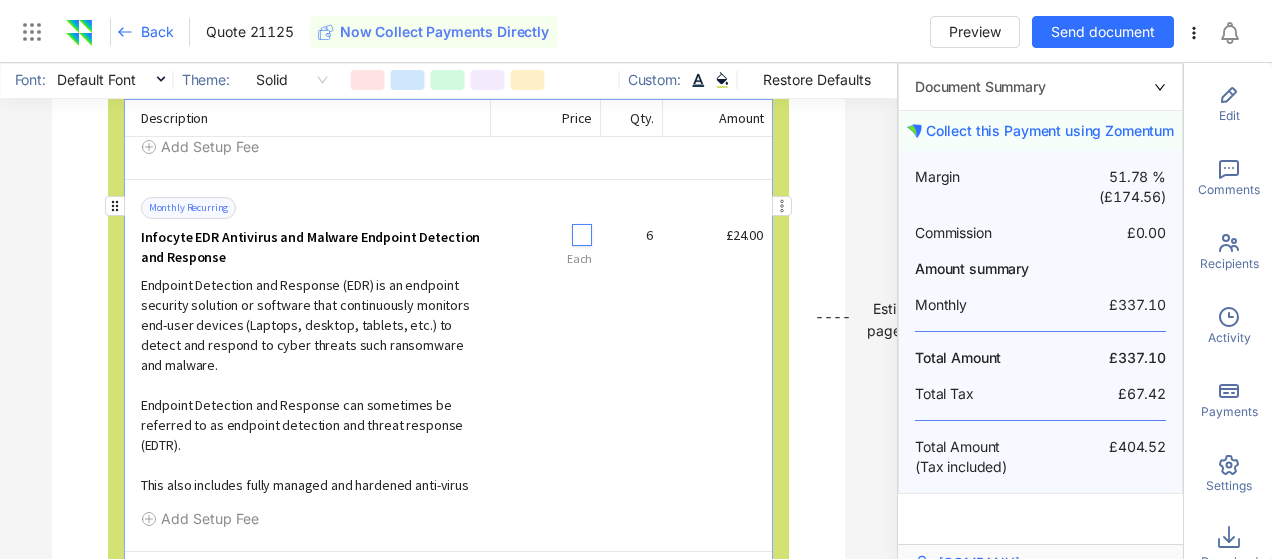 type on "*" 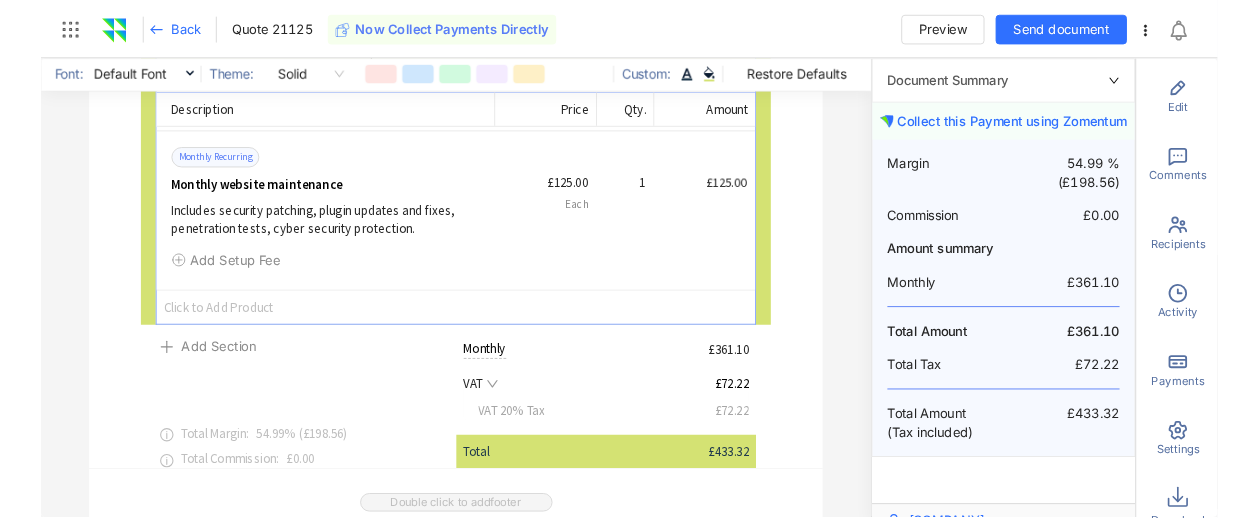 scroll, scrollTop: 3944, scrollLeft: 0, axis: vertical 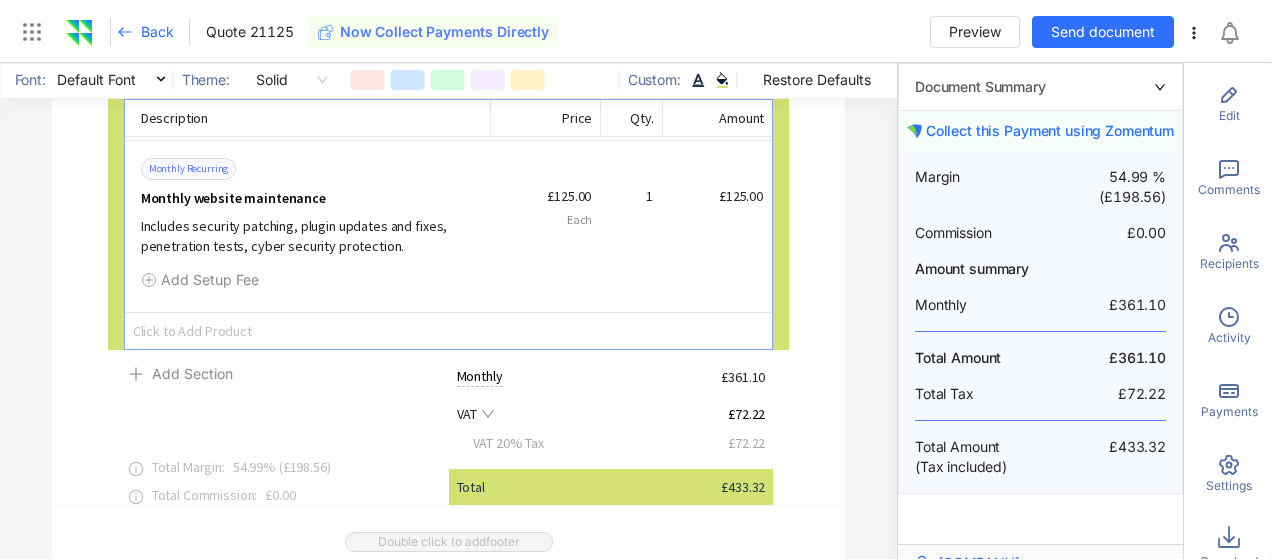 click 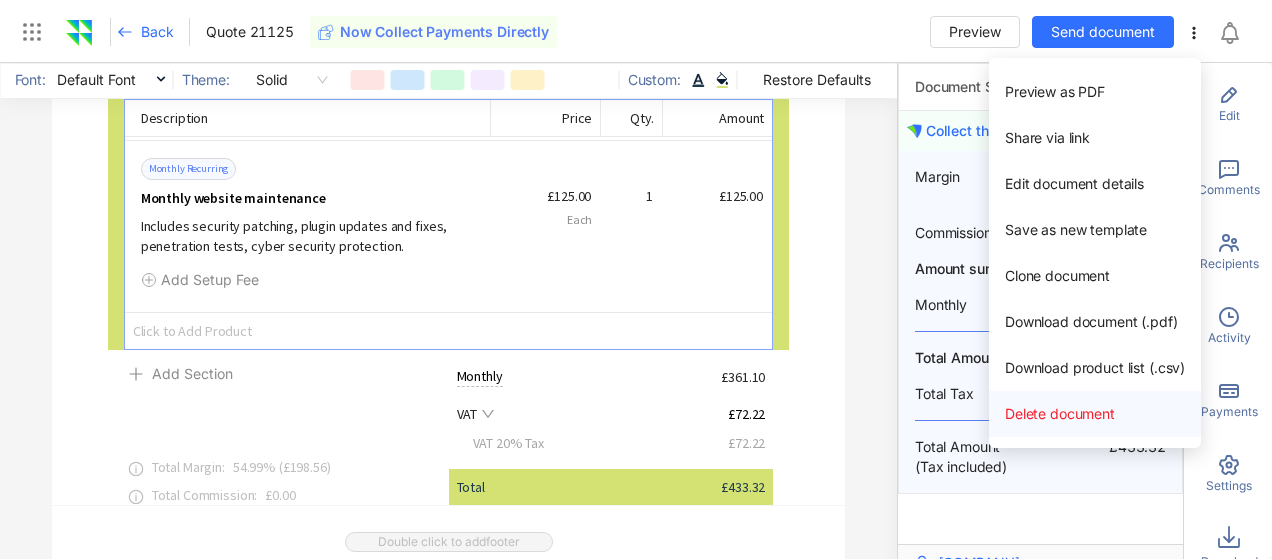click on "Delete document" at bounding box center (1060, 413) 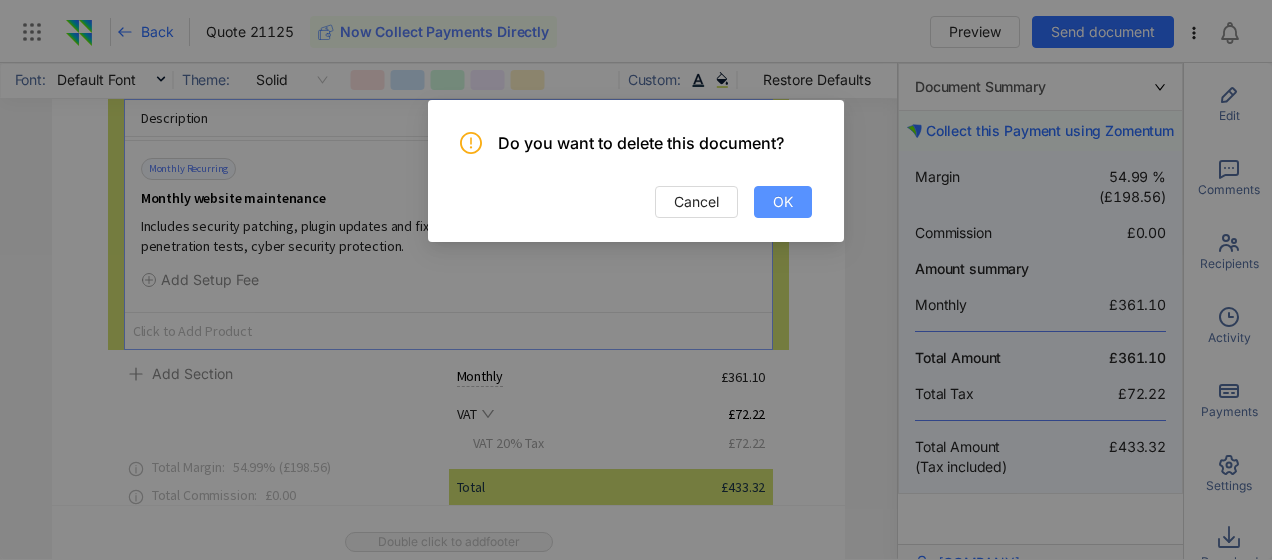 click on "OK" at bounding box center (783, 202) 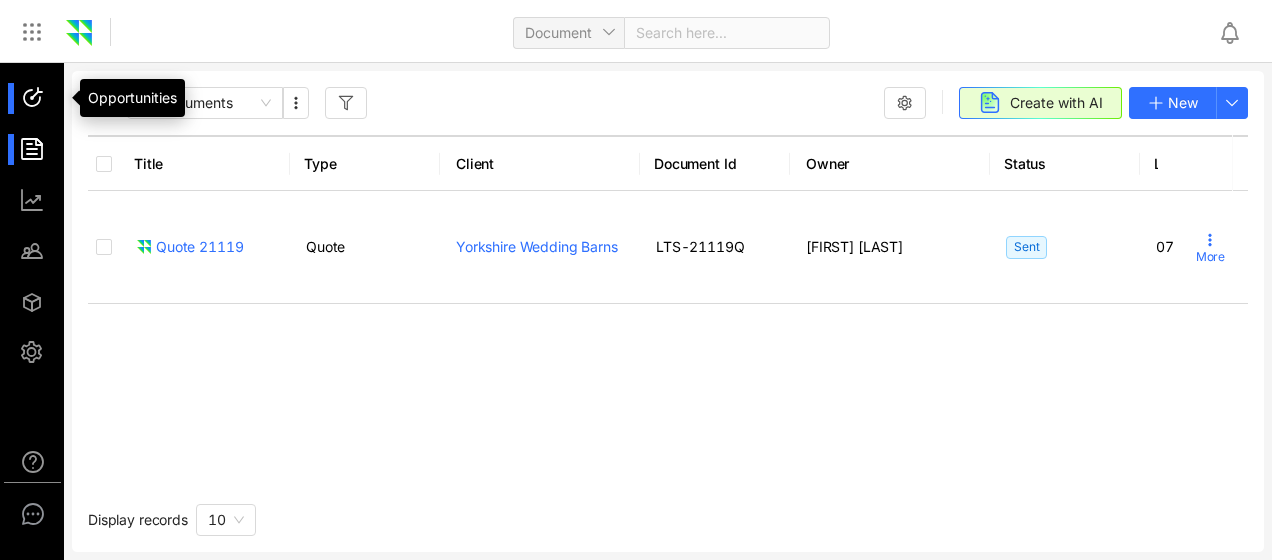 drag, startPoint x: 30, startPoint y: 86, endPoint x: 55, endPoint y: 96, distance: 26.925823 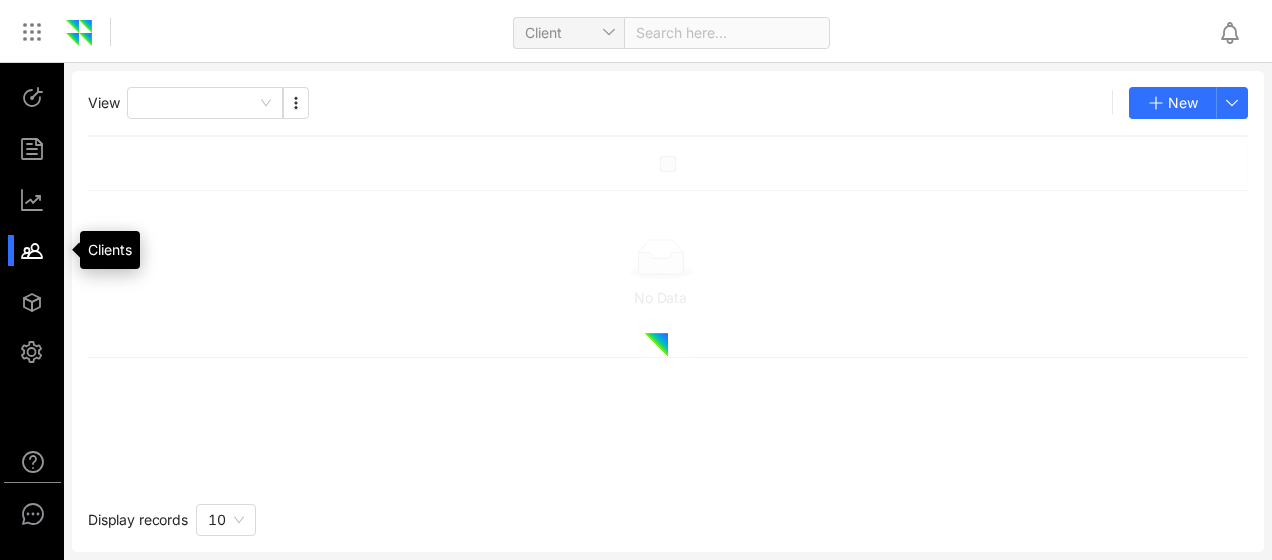 click at bounding box center [41, 250] 